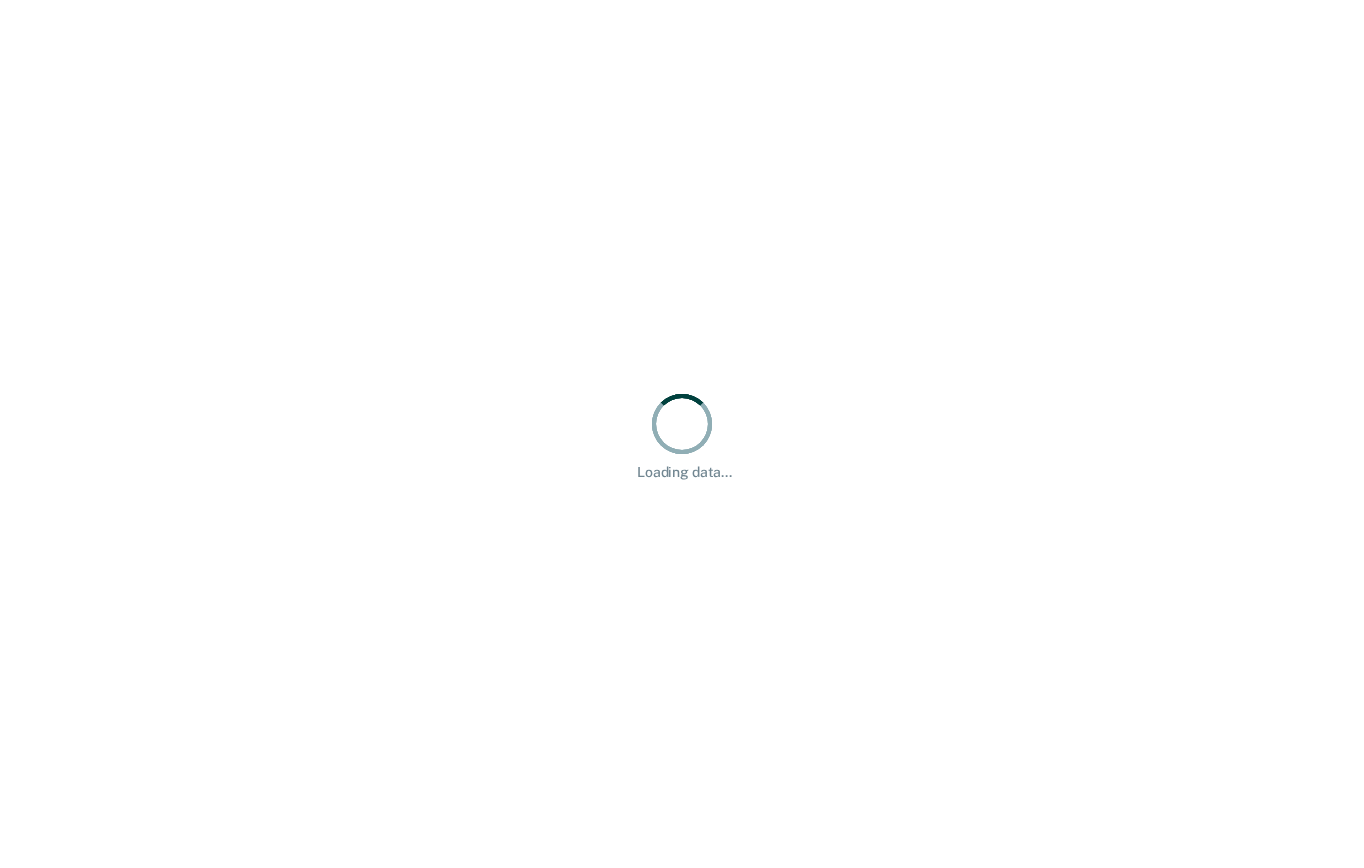scroll, scrollTop: 0, scrollLeft: 0, axis: both 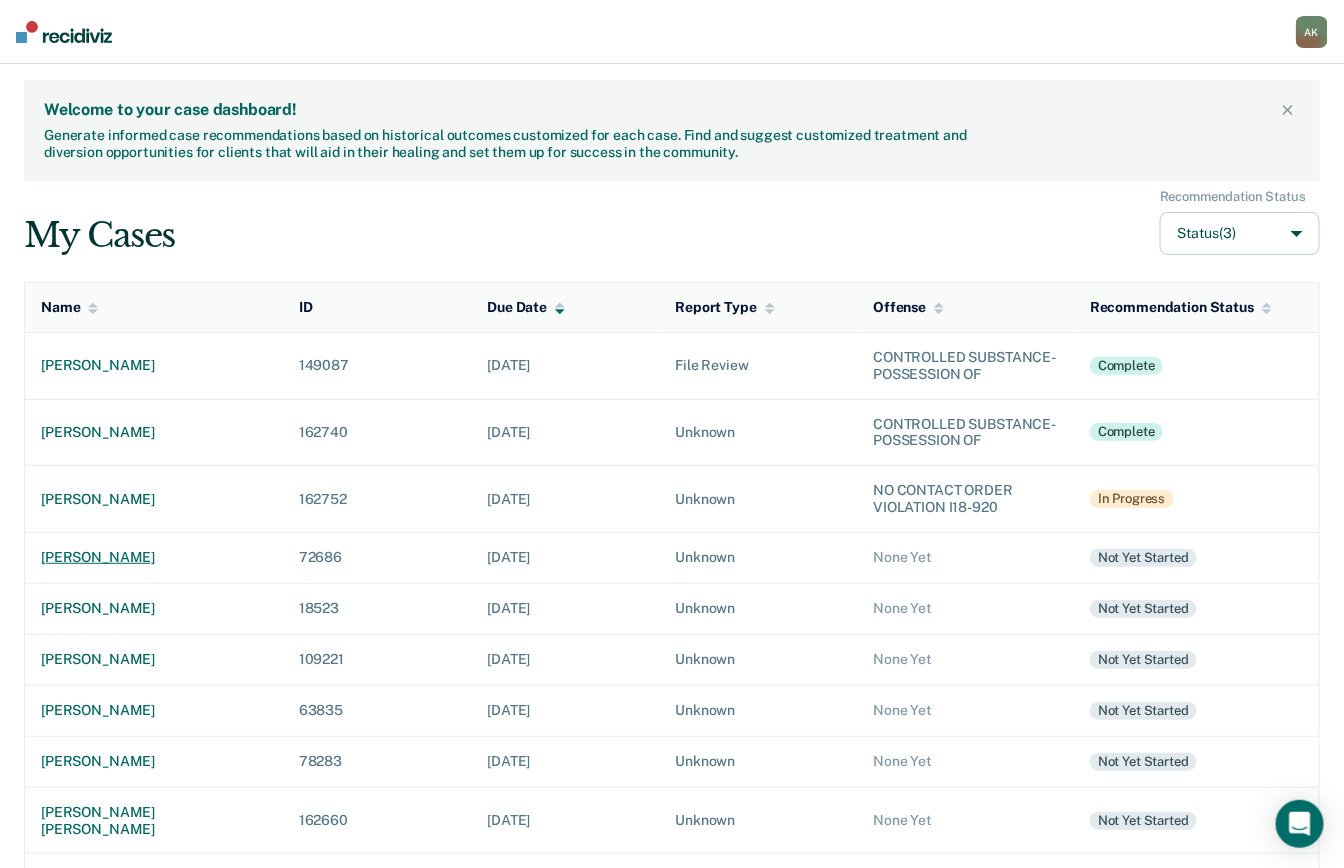 click on "[PERSON_NAME]" at bounding box center [154, 557] 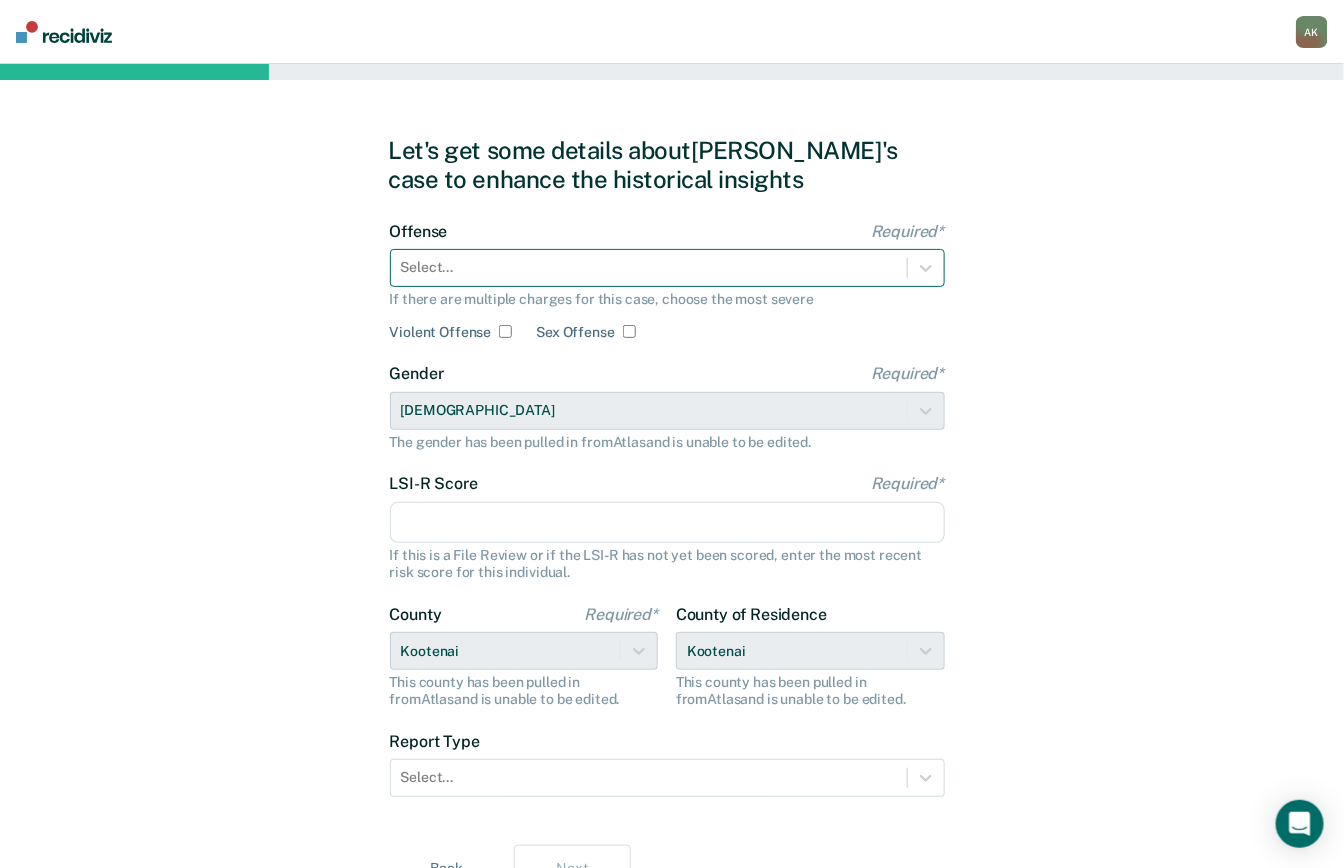 click at bounding box center [649, 267] 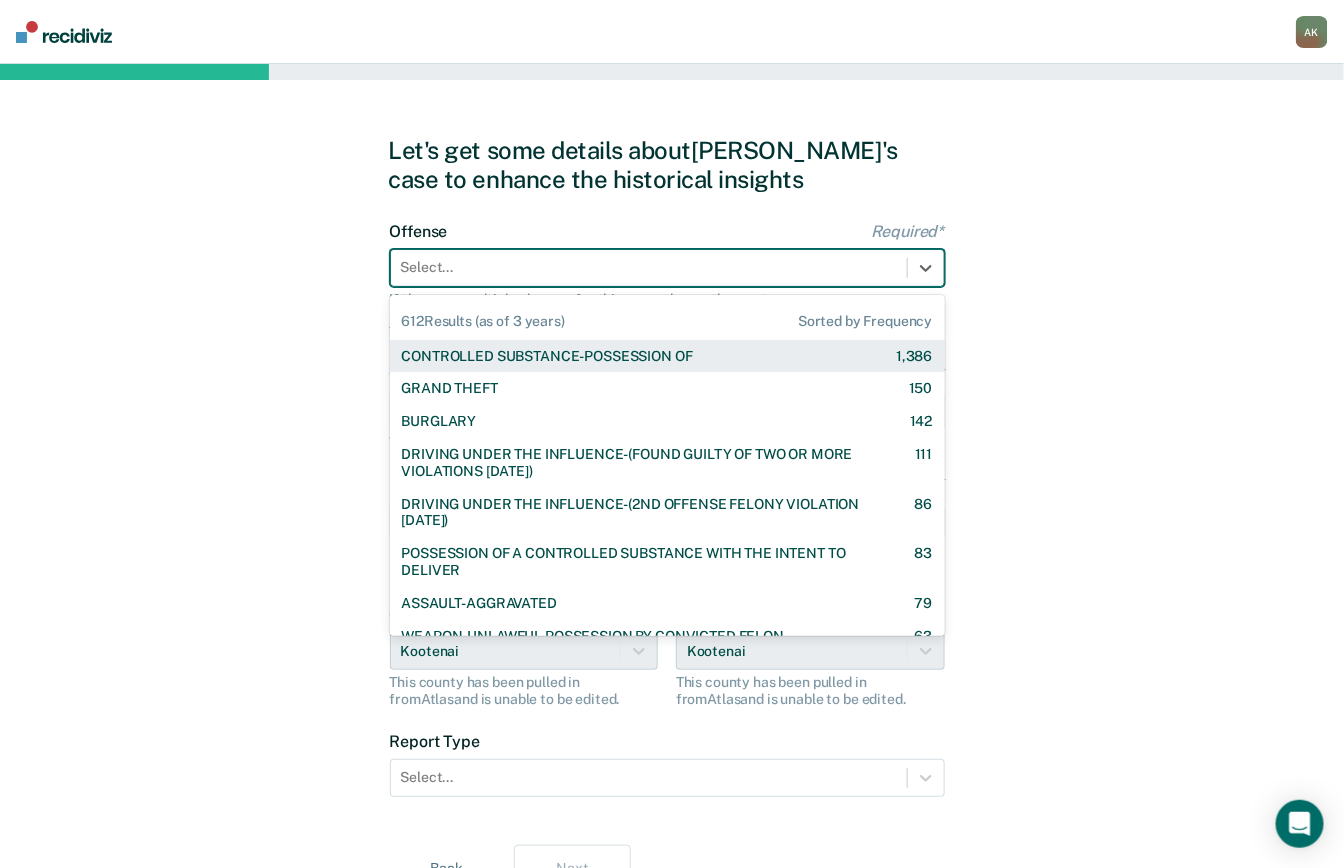 click on "CONTROLLED SUBSTANCE-POSSESSION OF" at bounding box center (547, 356) 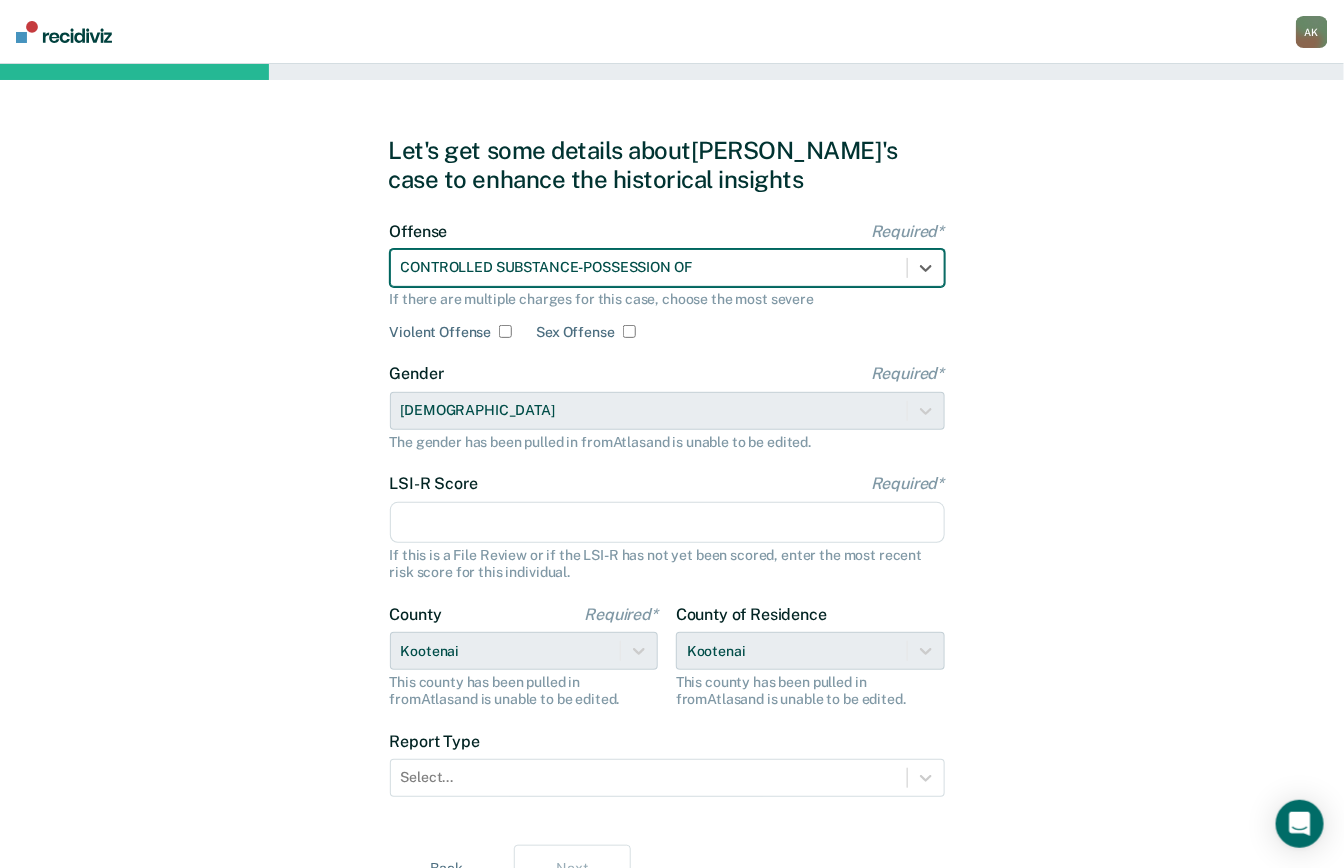 click on "LSI-R Score  Required*" at bounding box center [667, 523] 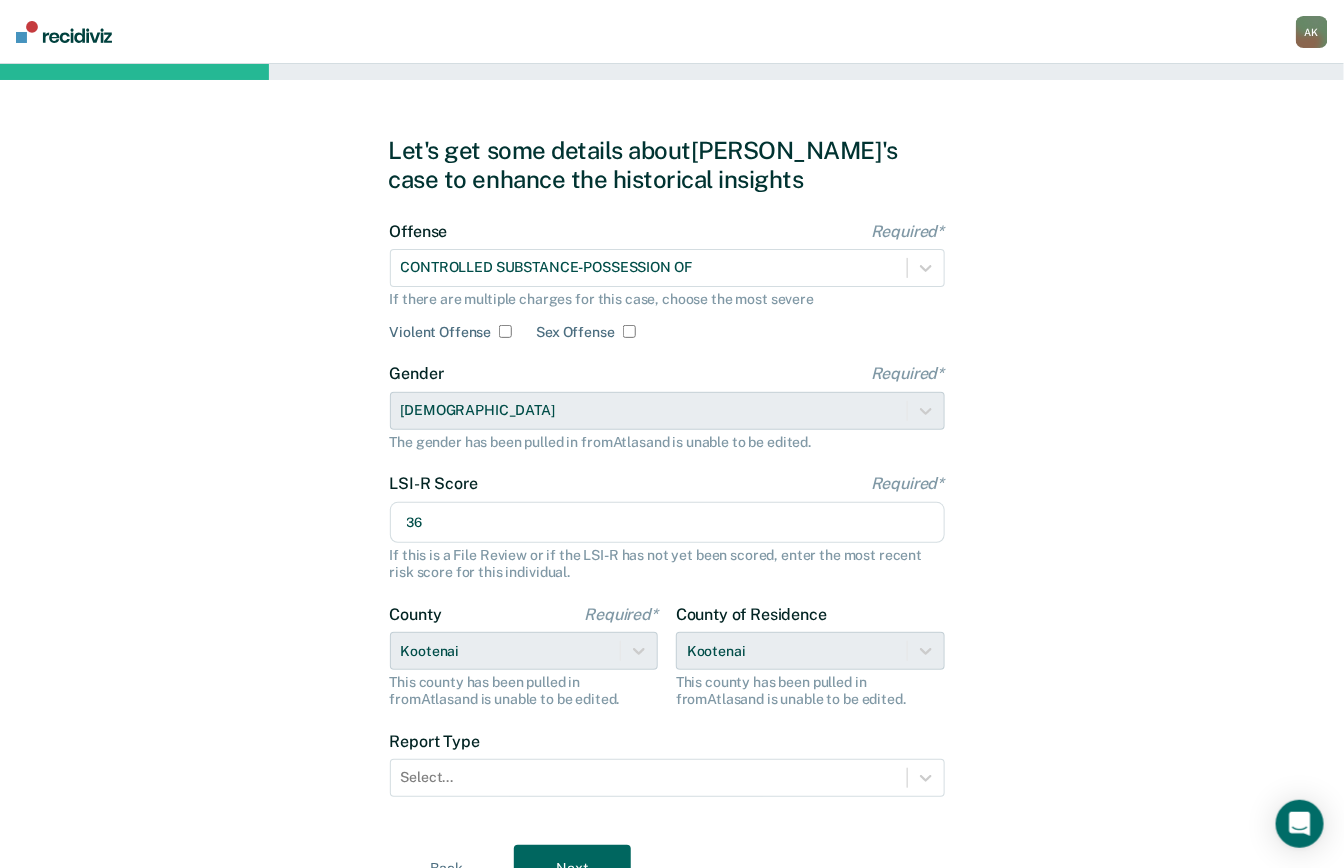 scroll, scrollTop: 97, scrollLeft: 0, axis: vertical 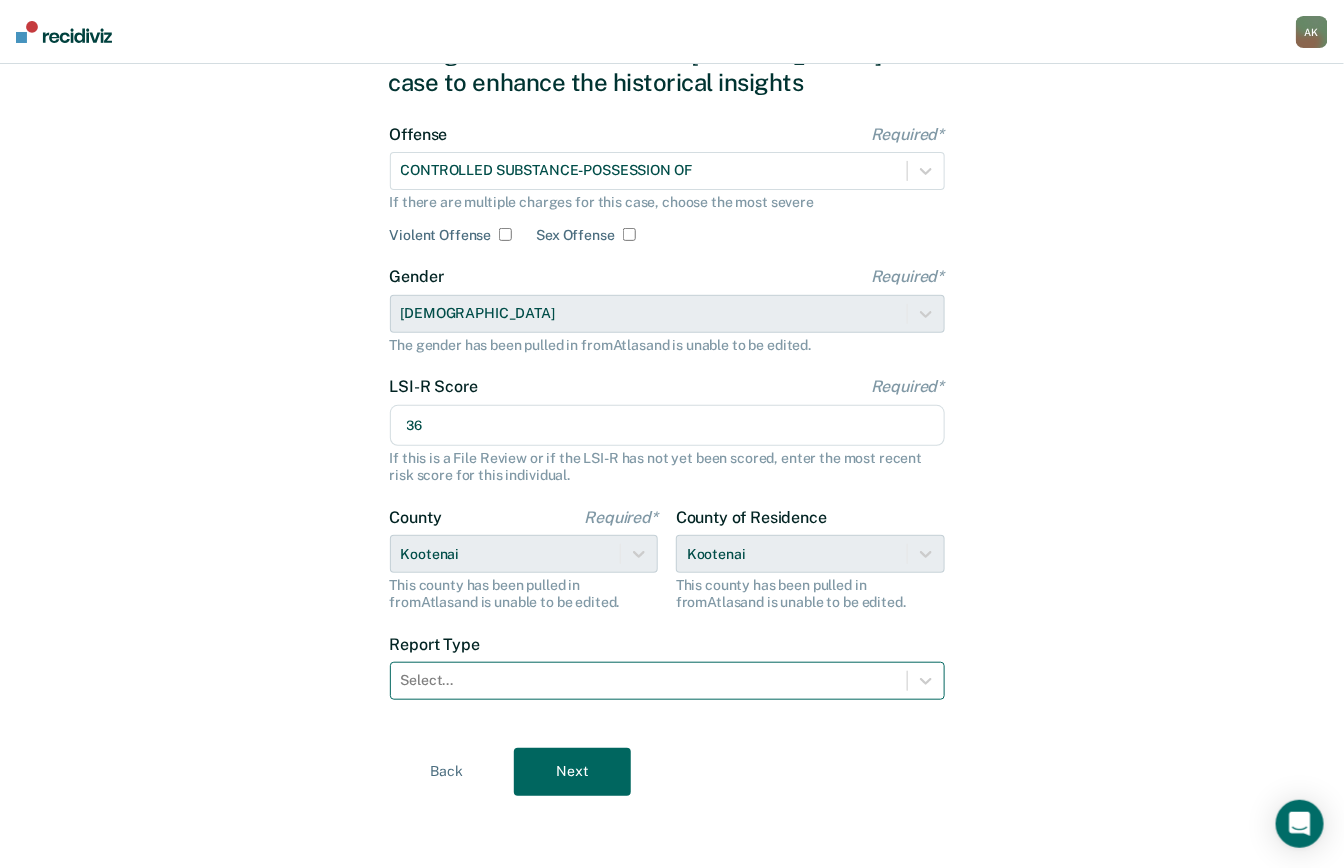 type on "36" 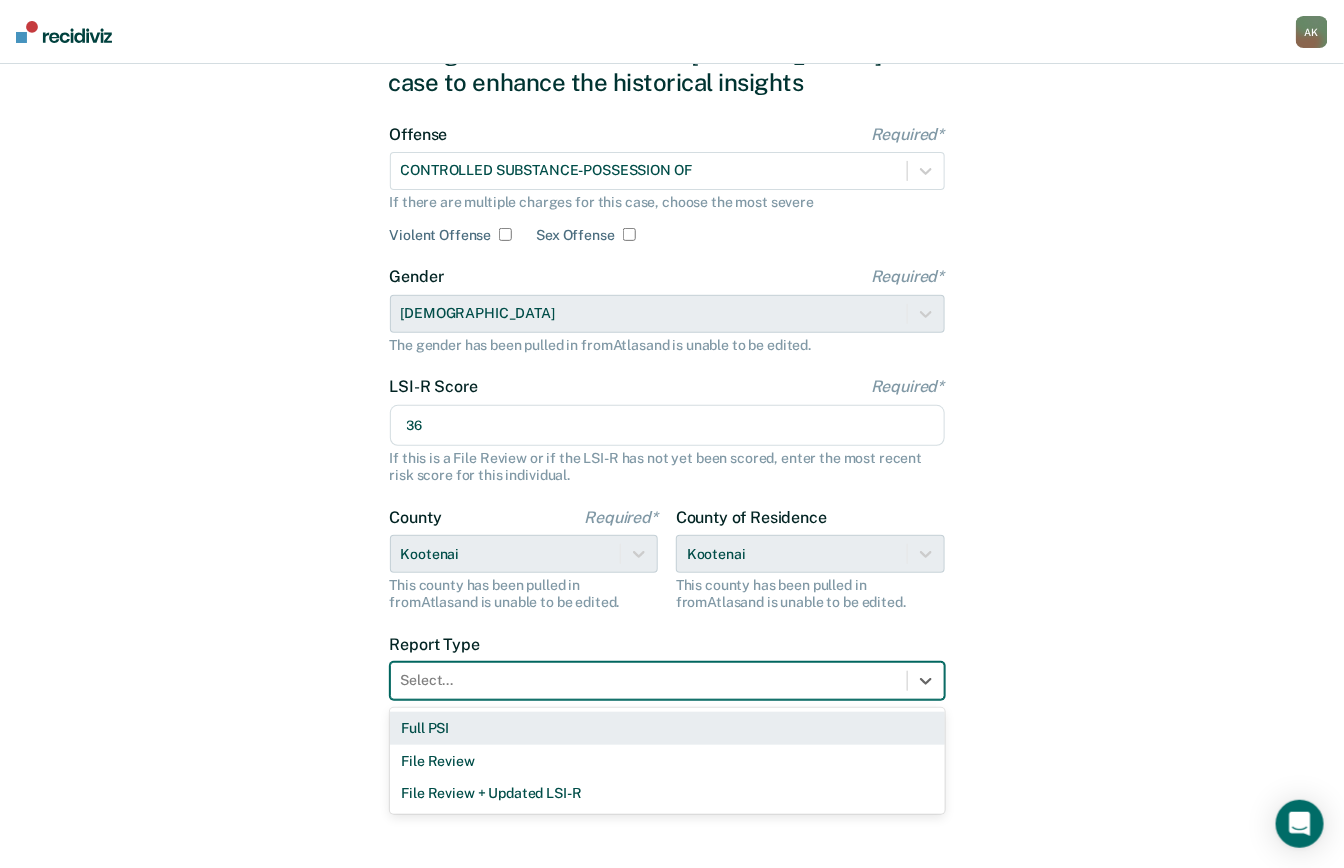 click on "Full PSI" at bounding box center (667, 728) 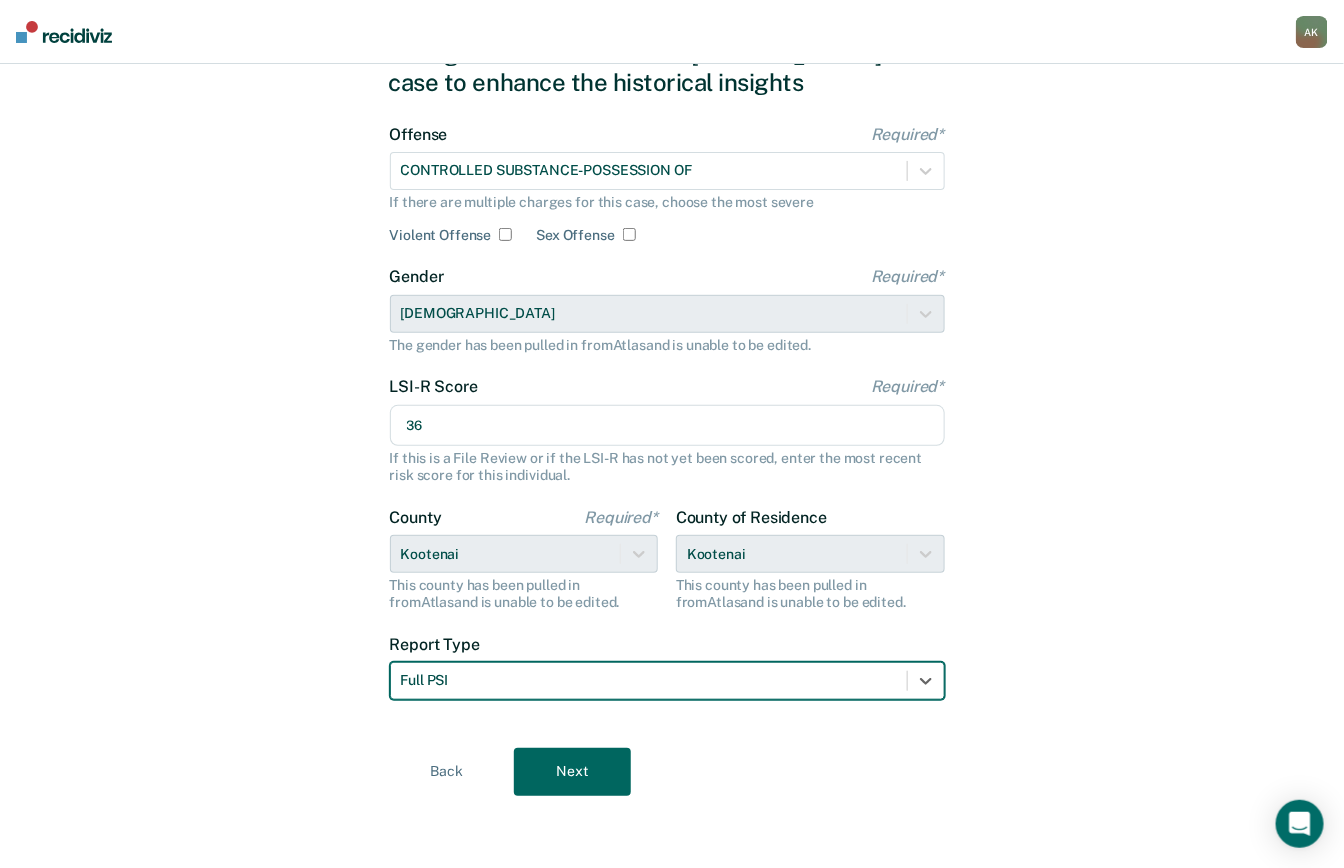 click on "Next" at bounding box center (572, 772) 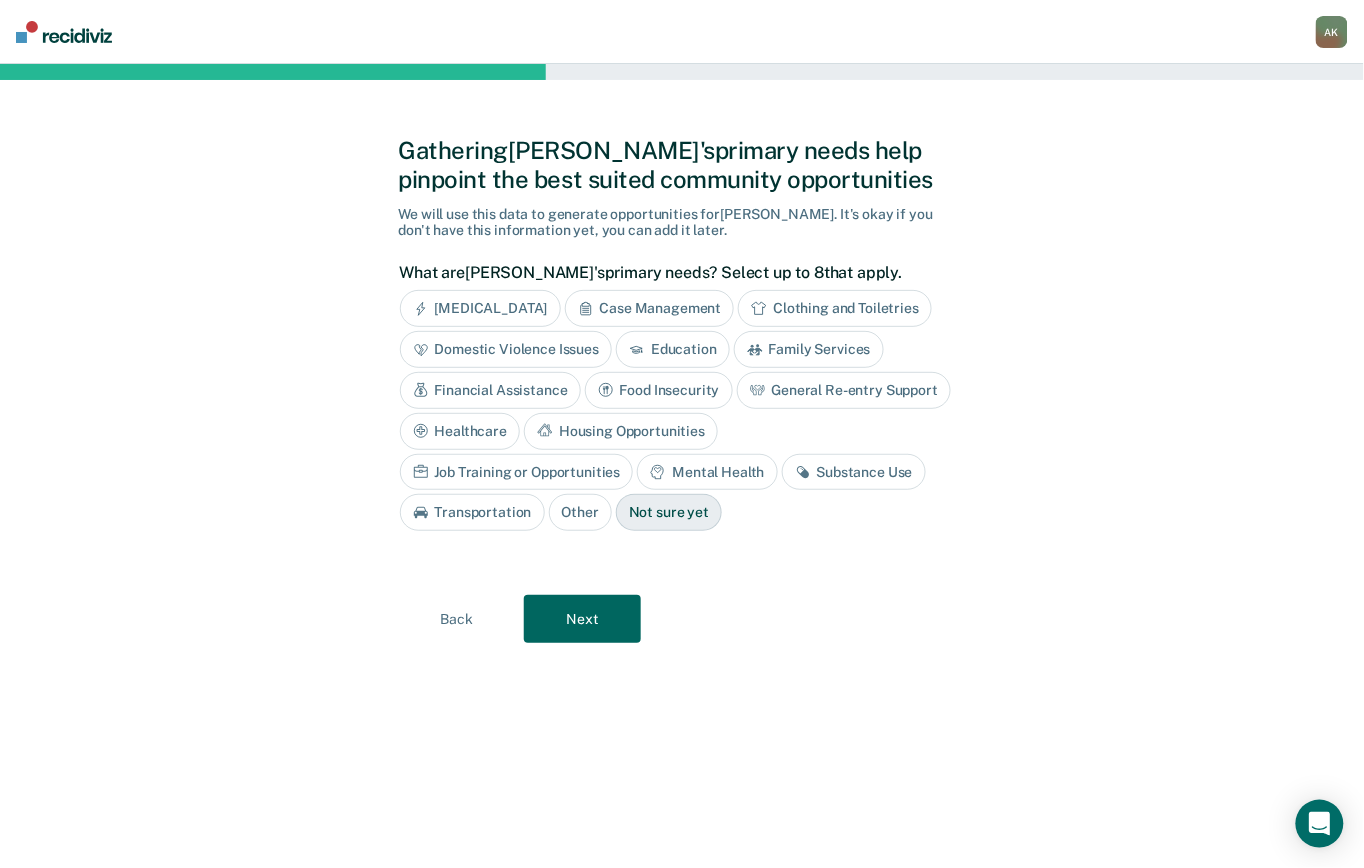click on "Substance Use" at bounding box center [854, 472] 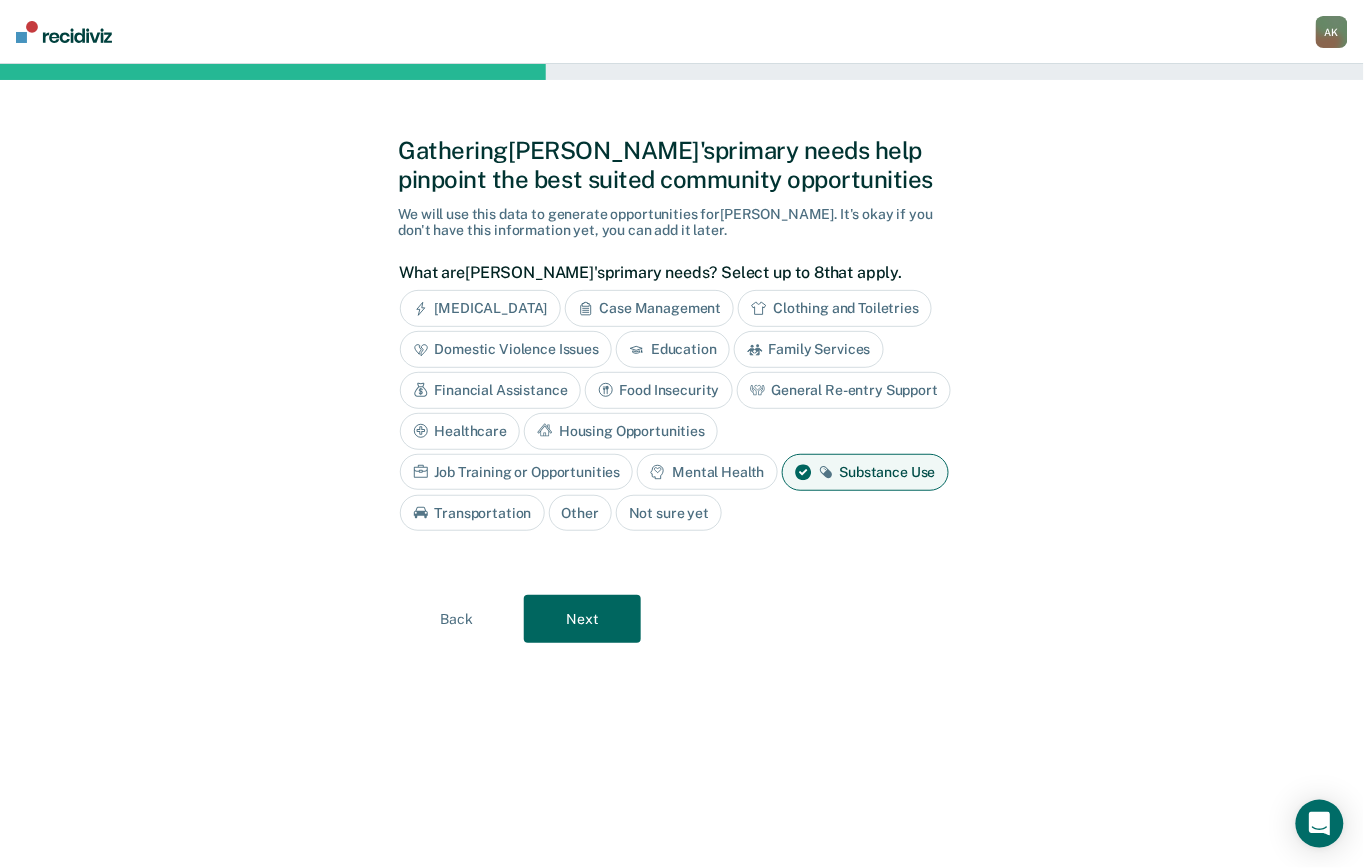 click on "General Re-entry Support" at bounding box center (844, 390) 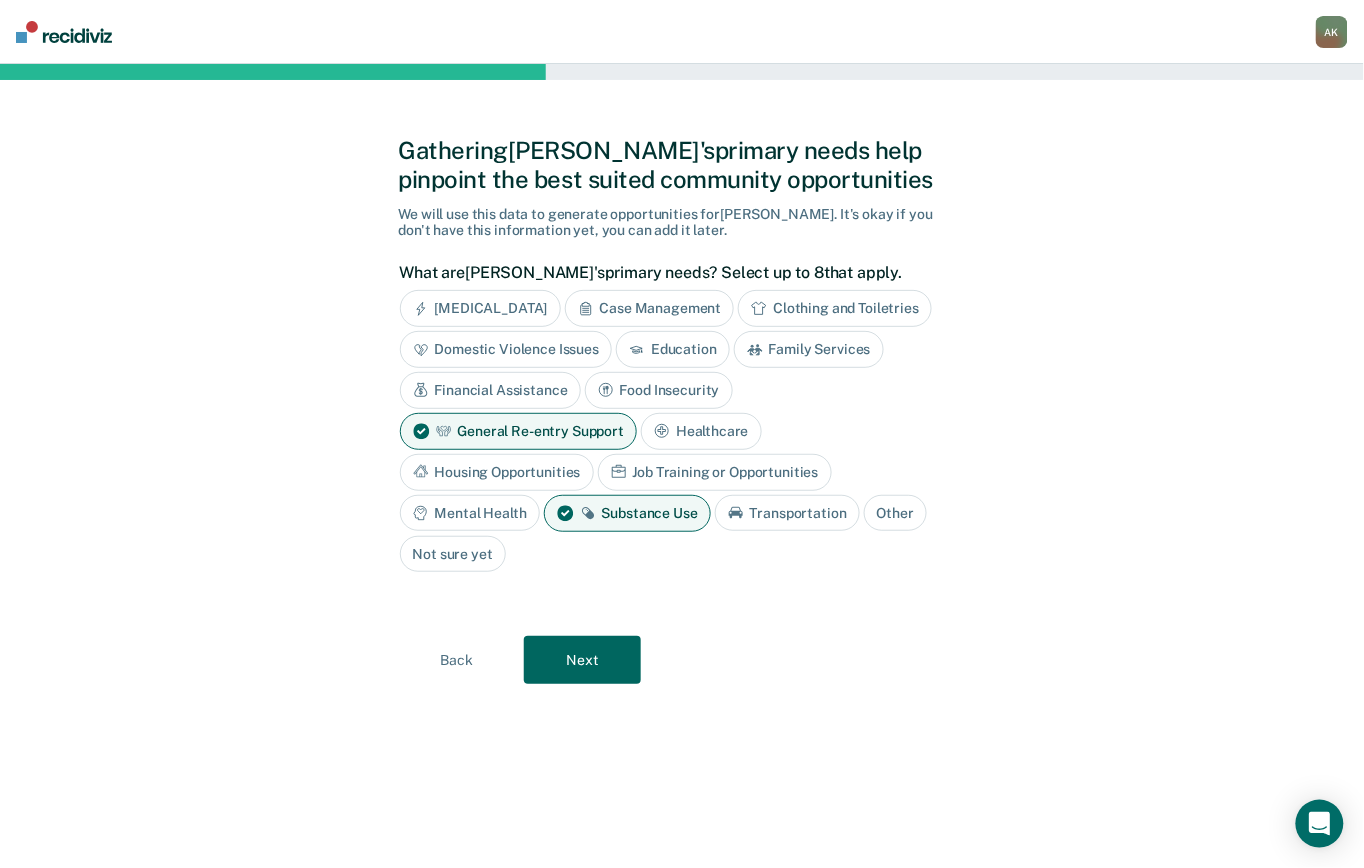 click on "Next" at bounding box center [582, 660] 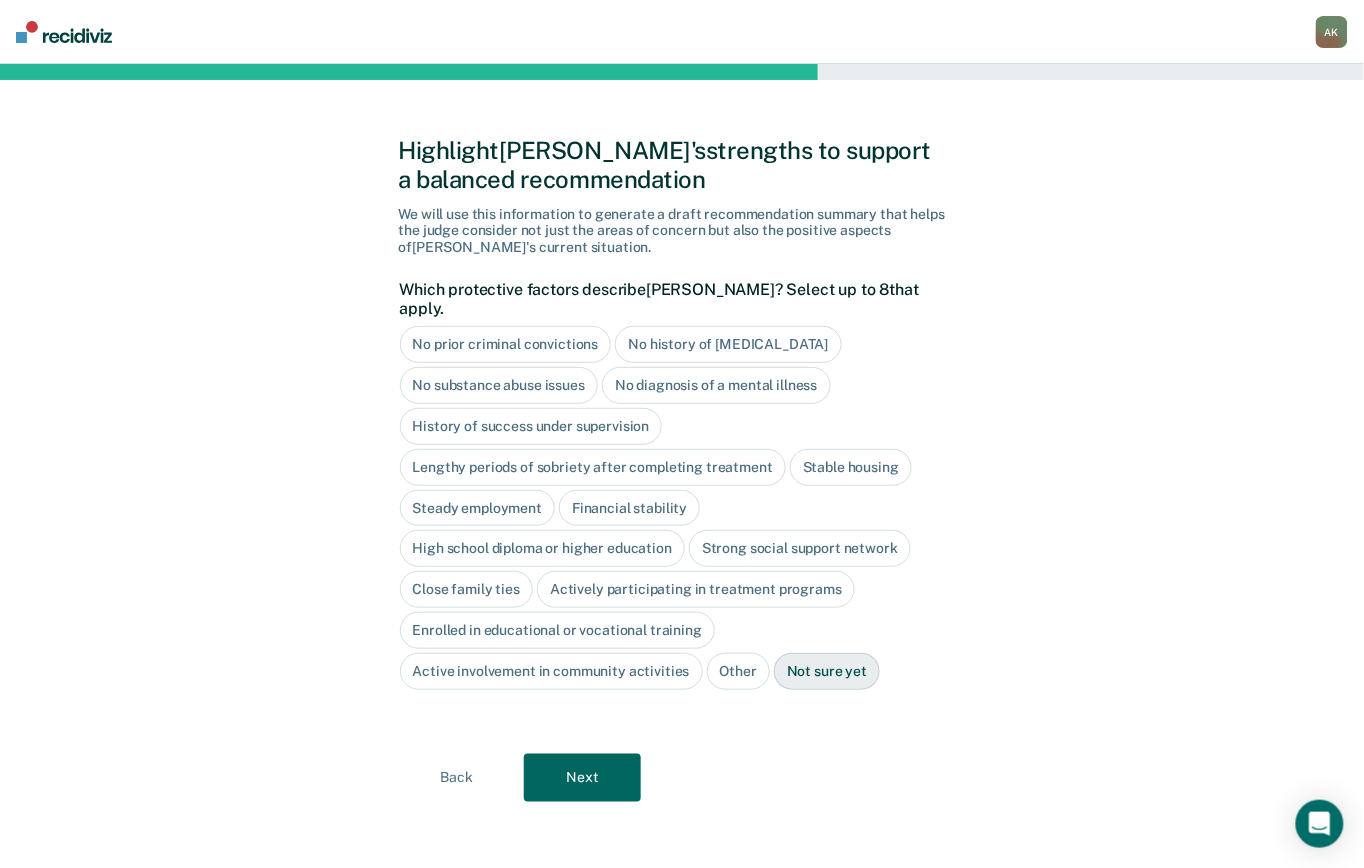click on "Next" at bounding box center (582, 778) 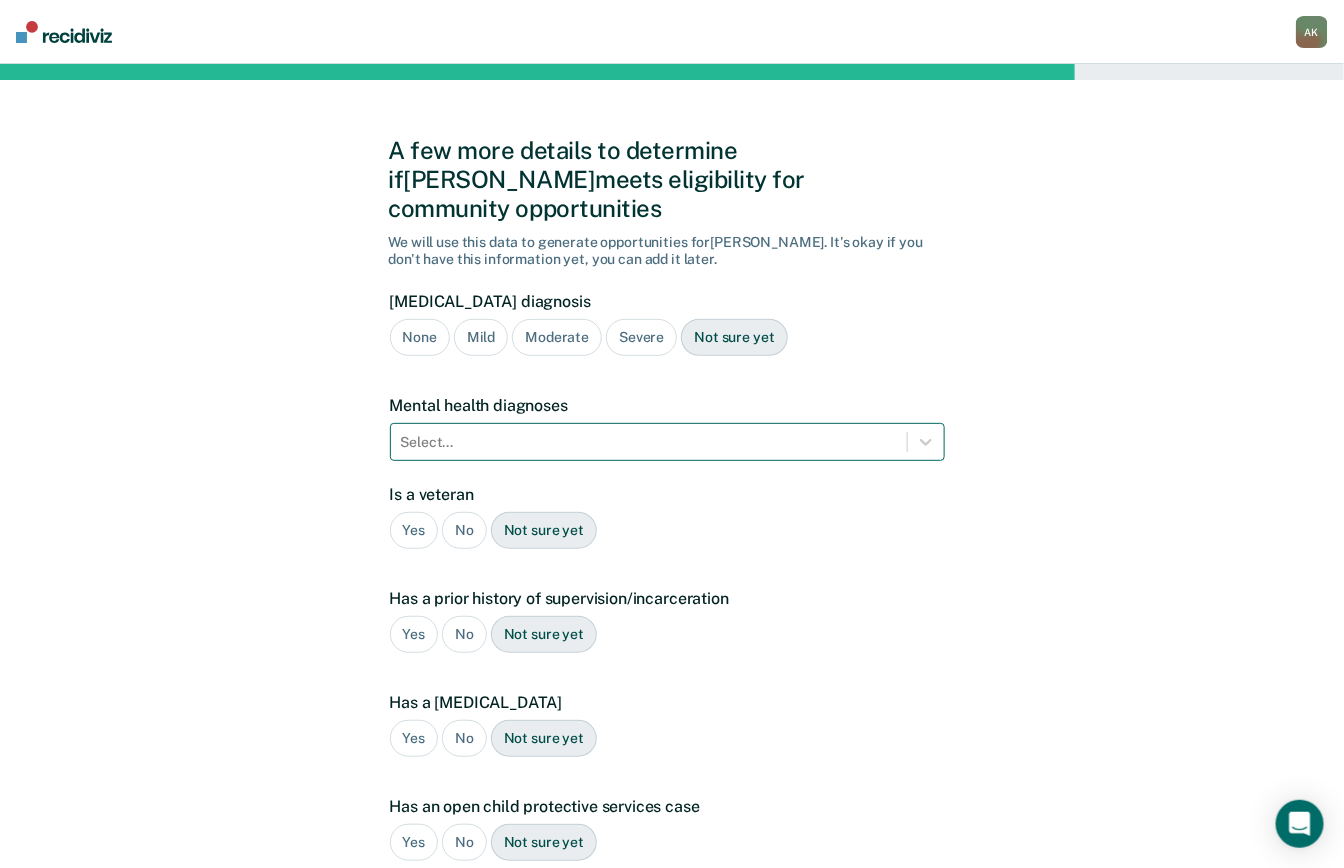 click at bounding box center (649, 442) 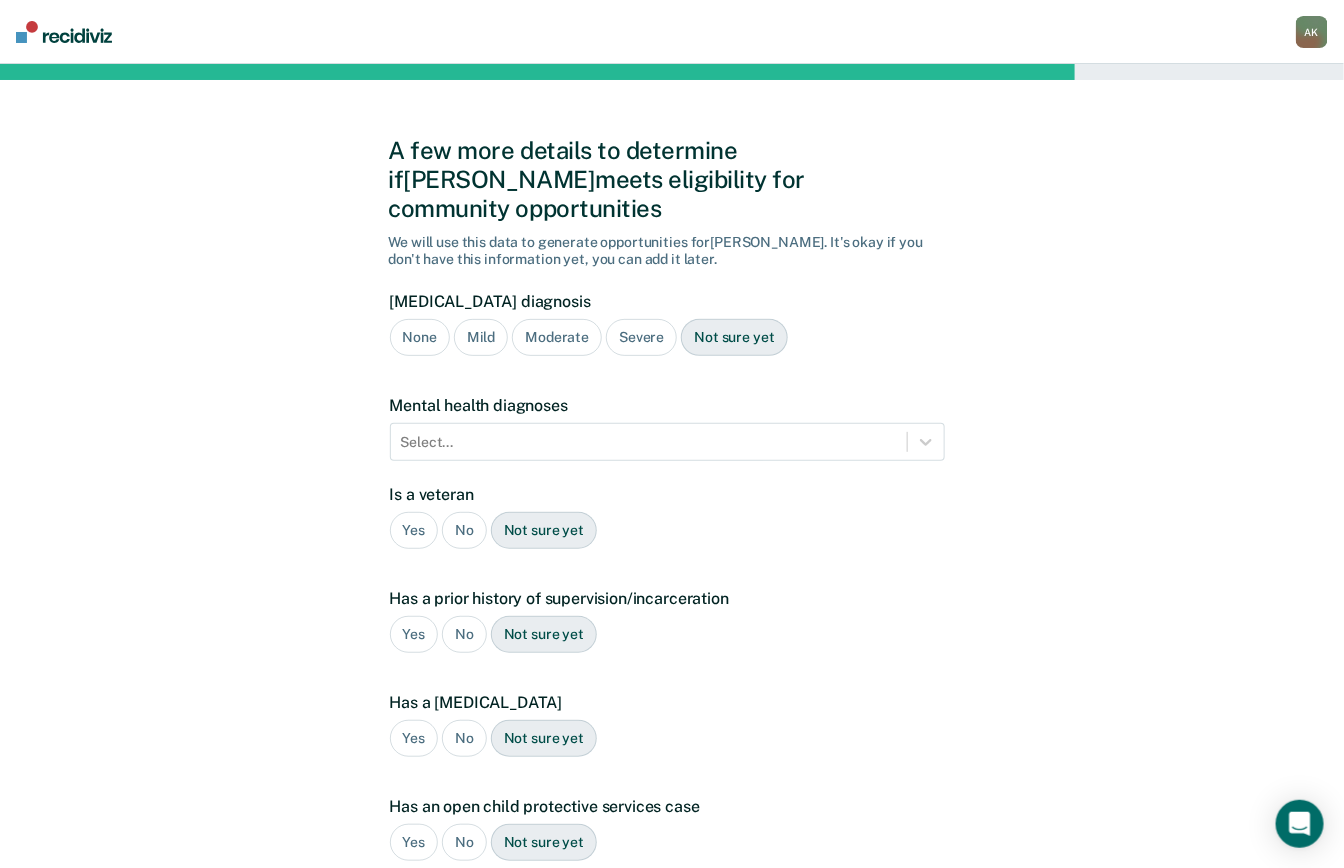 click on "Severe" at bounding box center [641, 337] 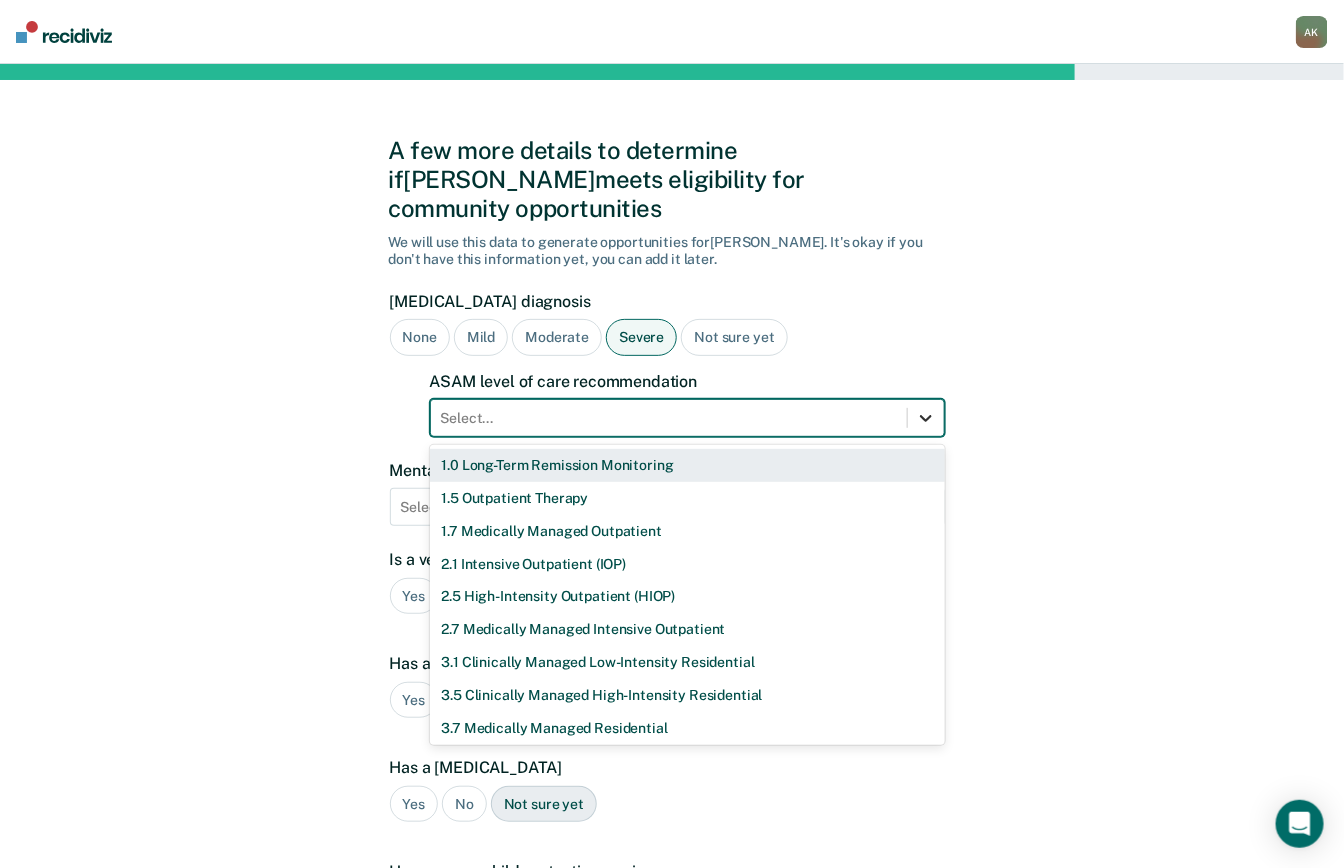click at bounding box center [926, 418] 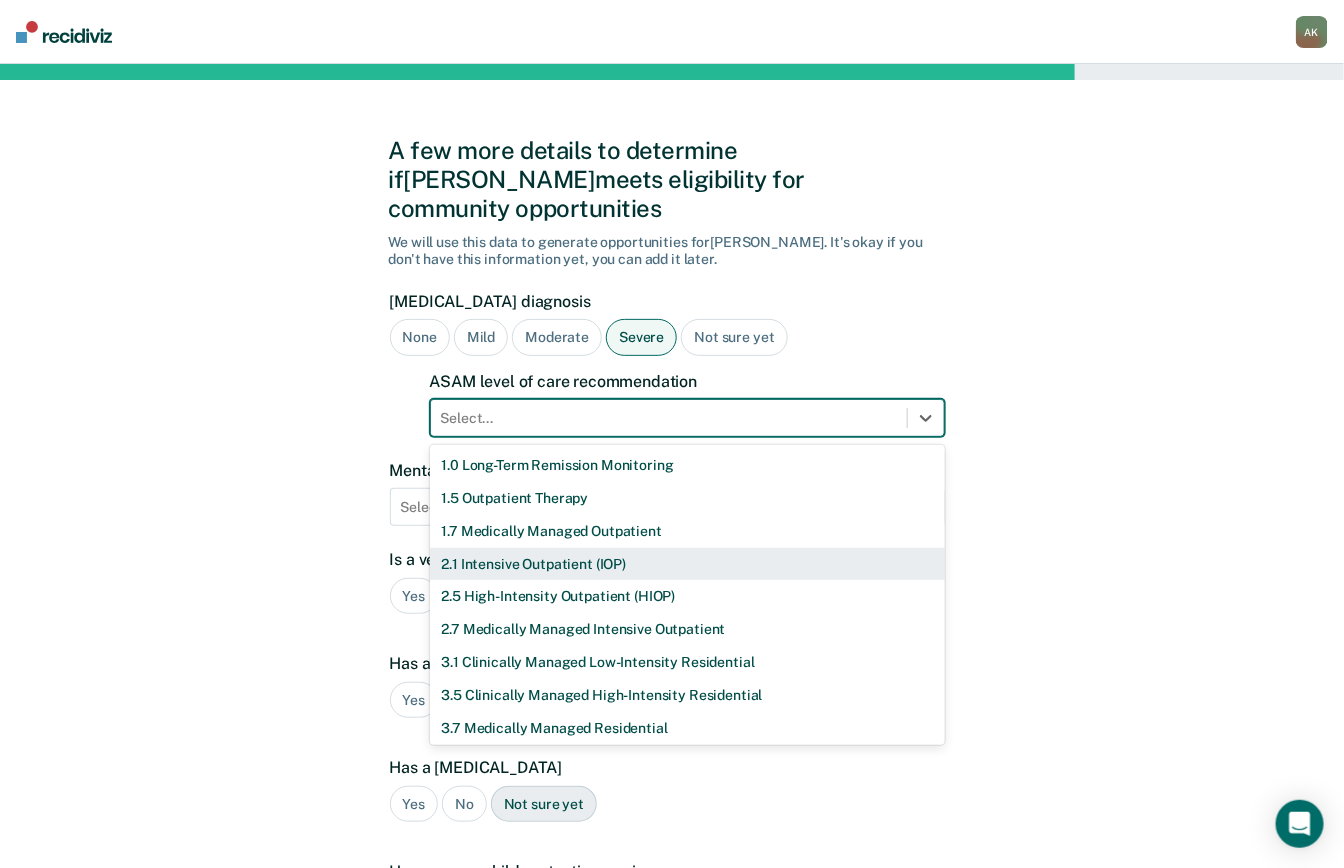 click on "2.1 Intensive Outpatient (IOP)" at bounding box center (687, 564) 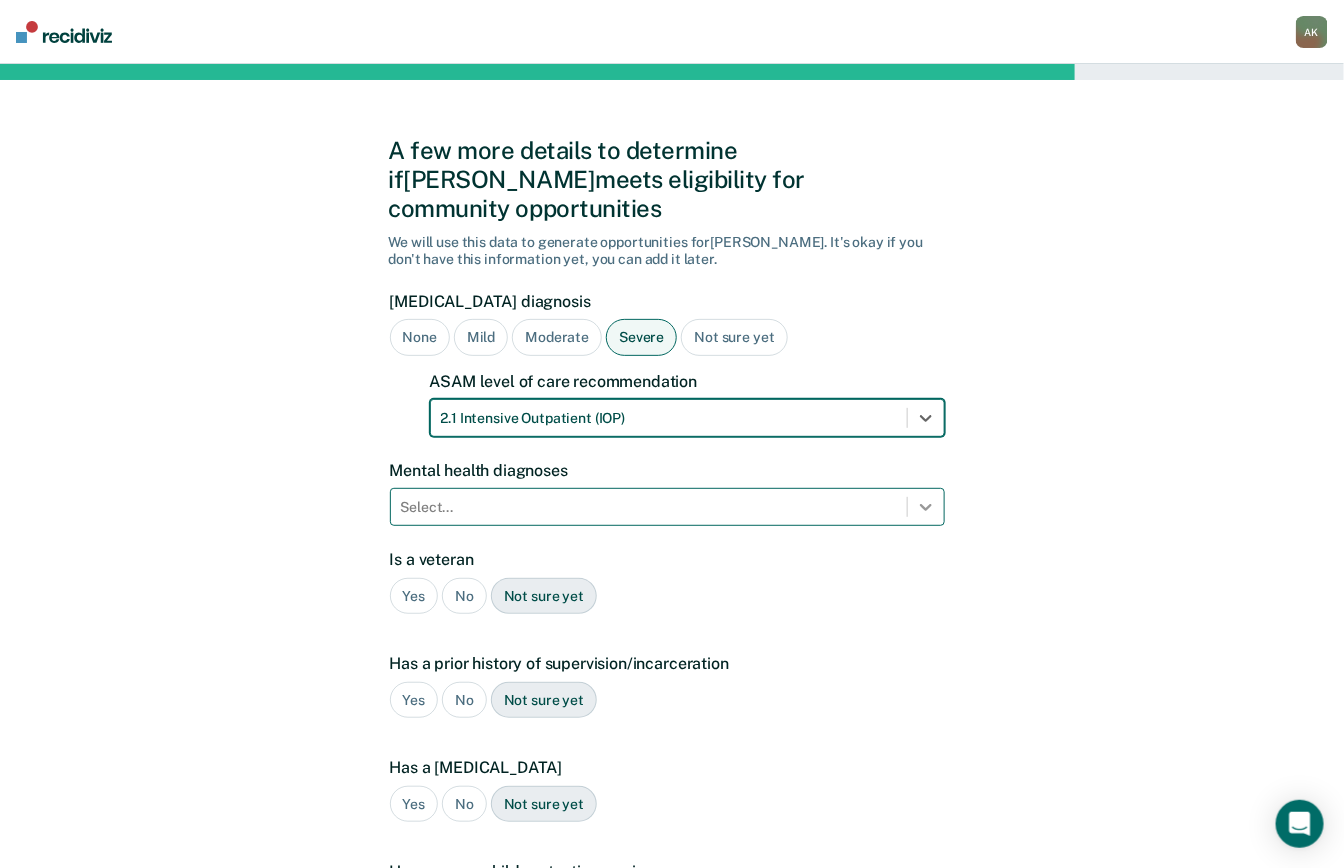 click at bounding box center [926, 507] 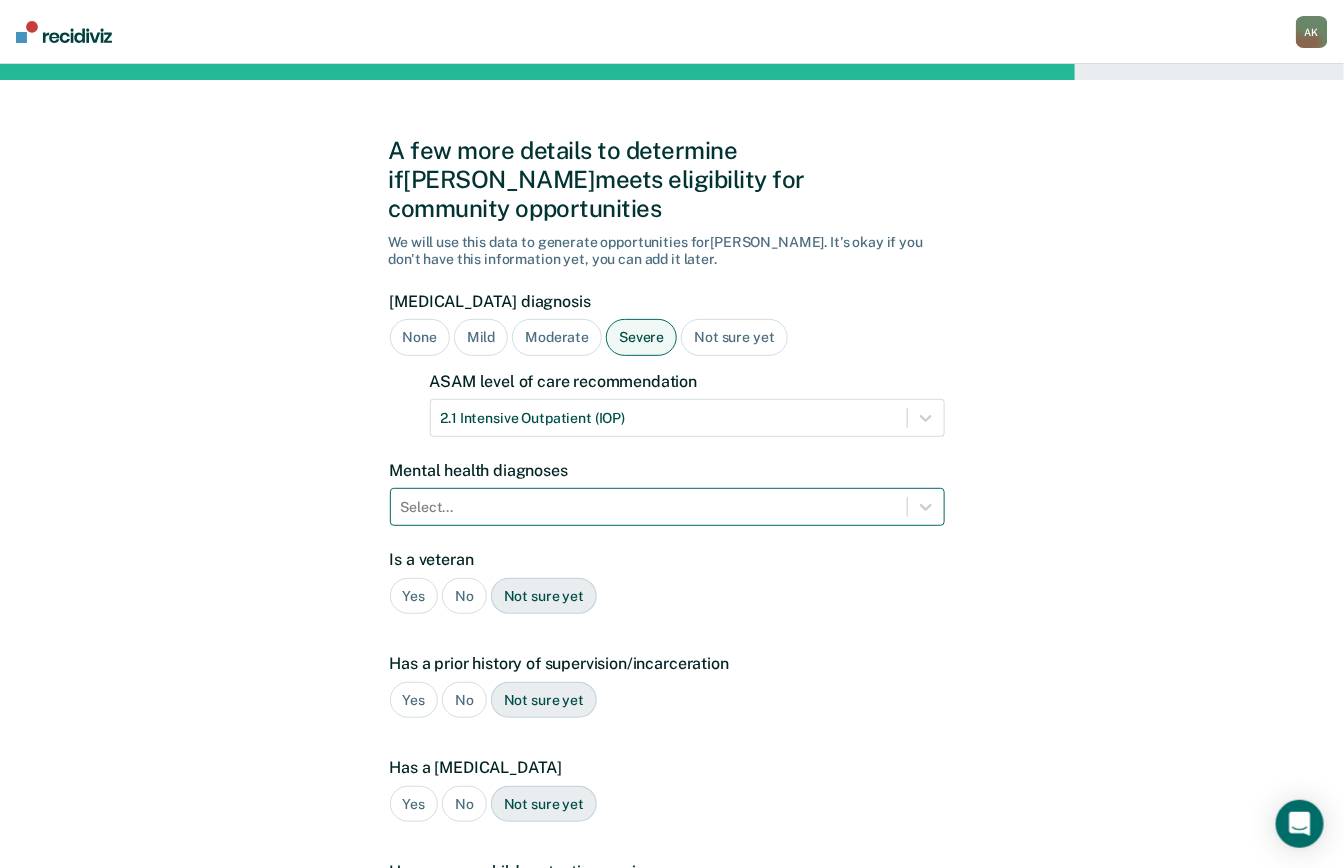 click on "Select..." at bounding box center (649, 507) 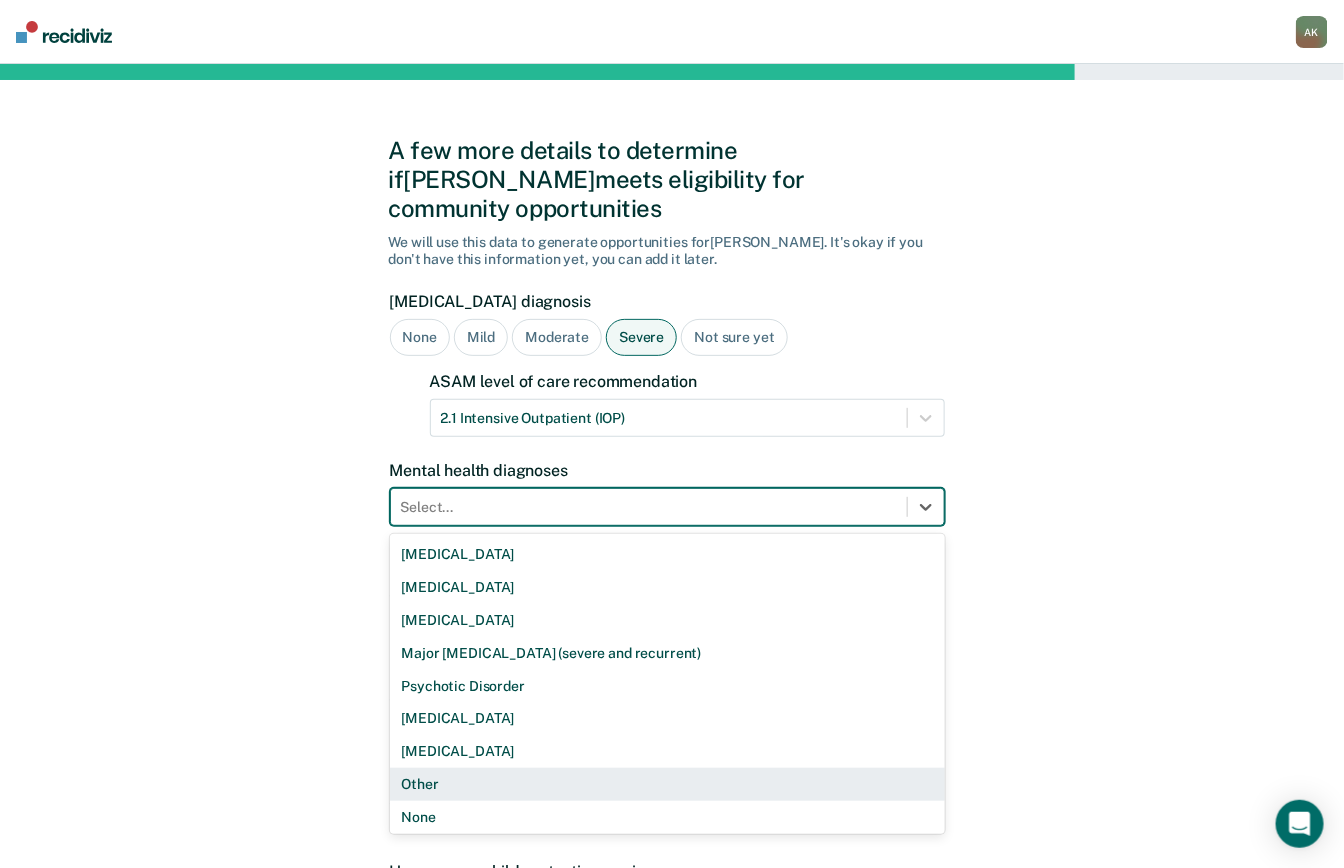 click on "Other" at bounding box center (667, 784) 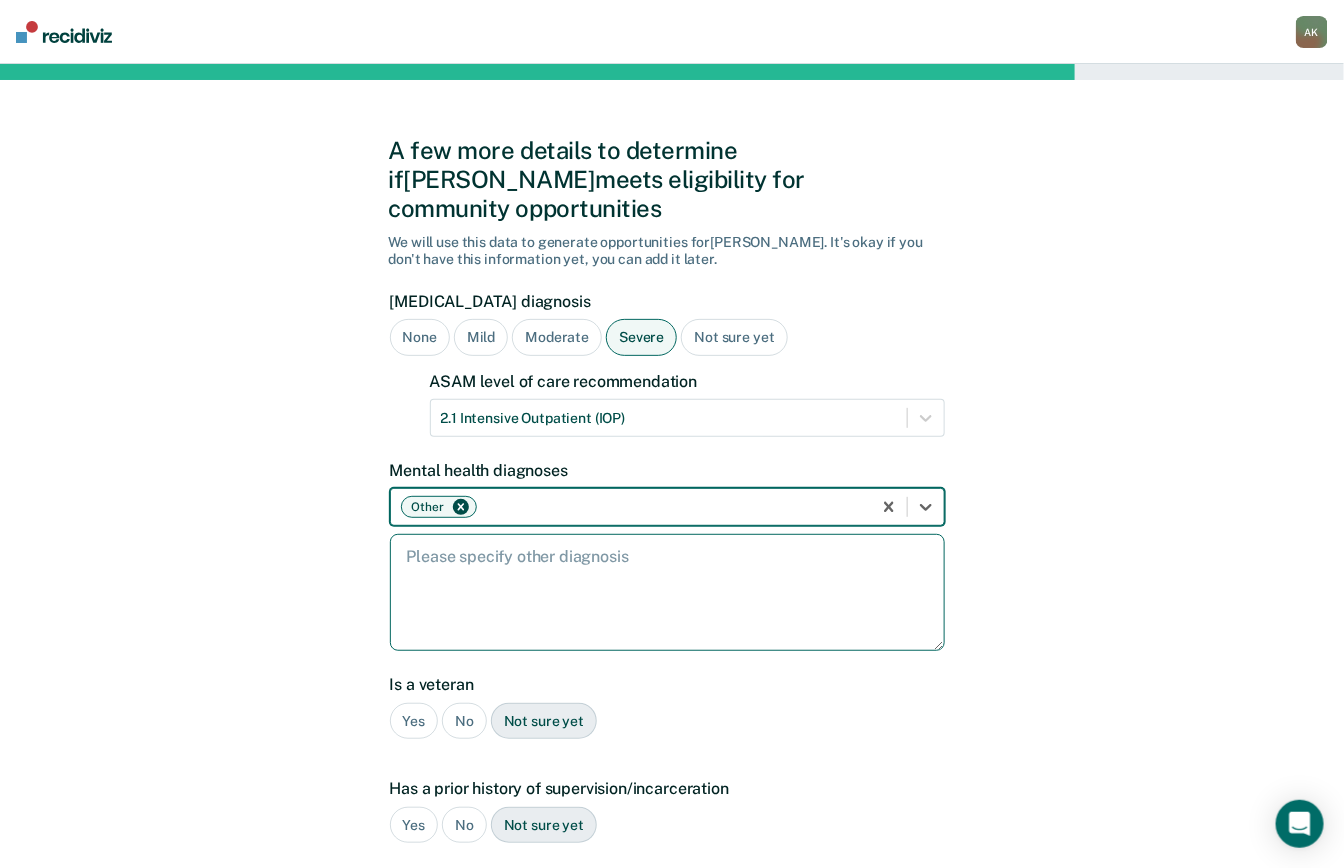 click at bounding box center [667, 592] 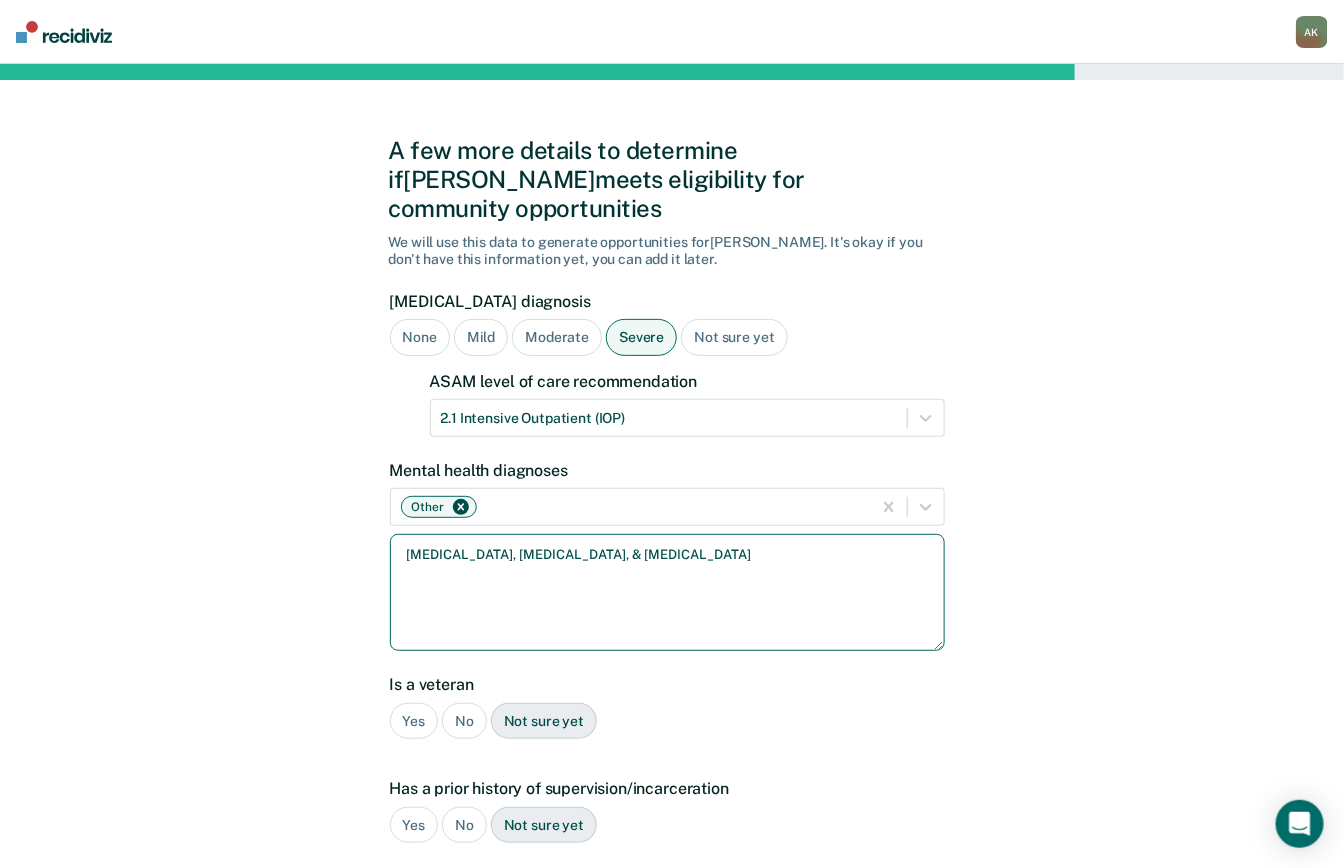 type on "[MEDICAL_DATA], [MEDICAL_DATA], & [MEDICAL_DATA]" 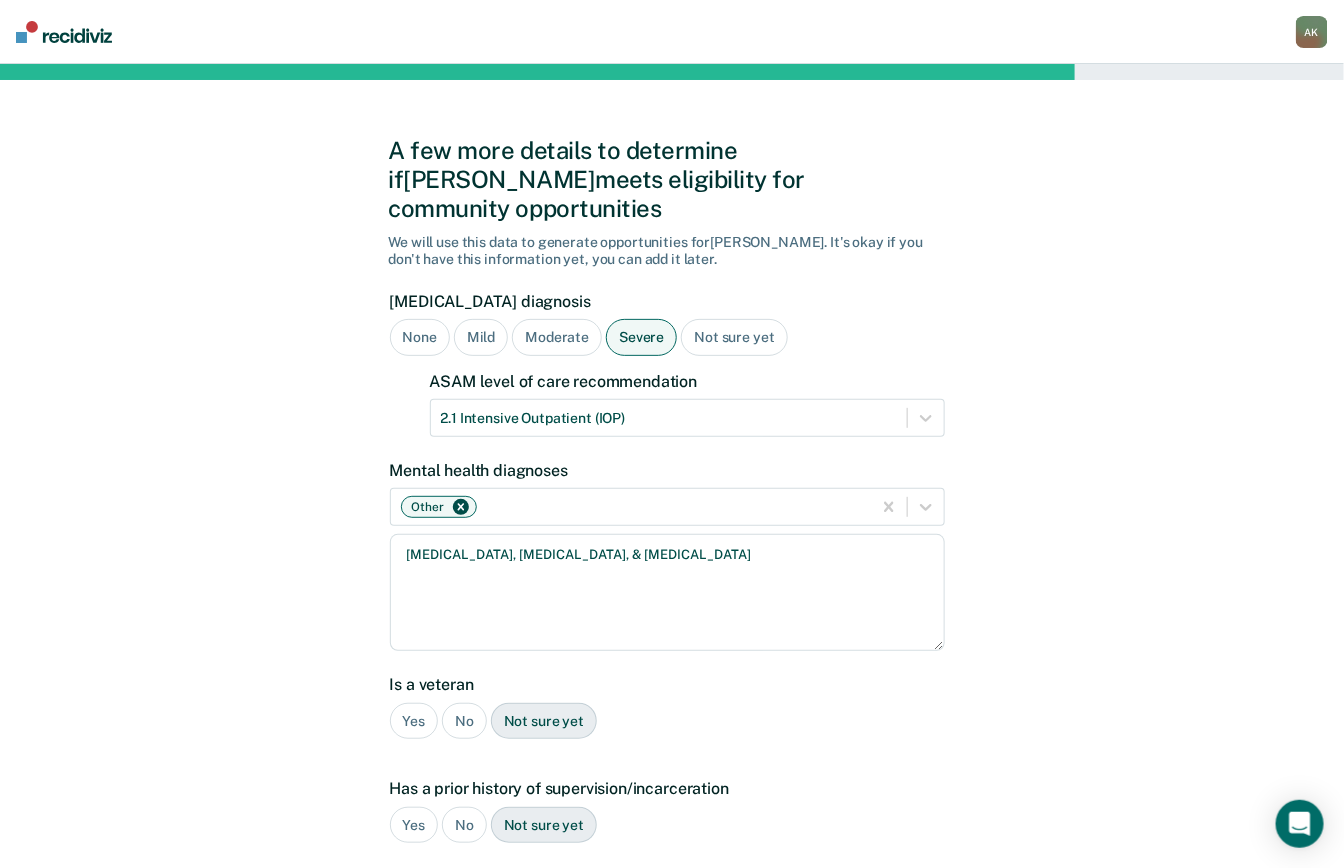 click on "No" at bounding box center (464, 721) 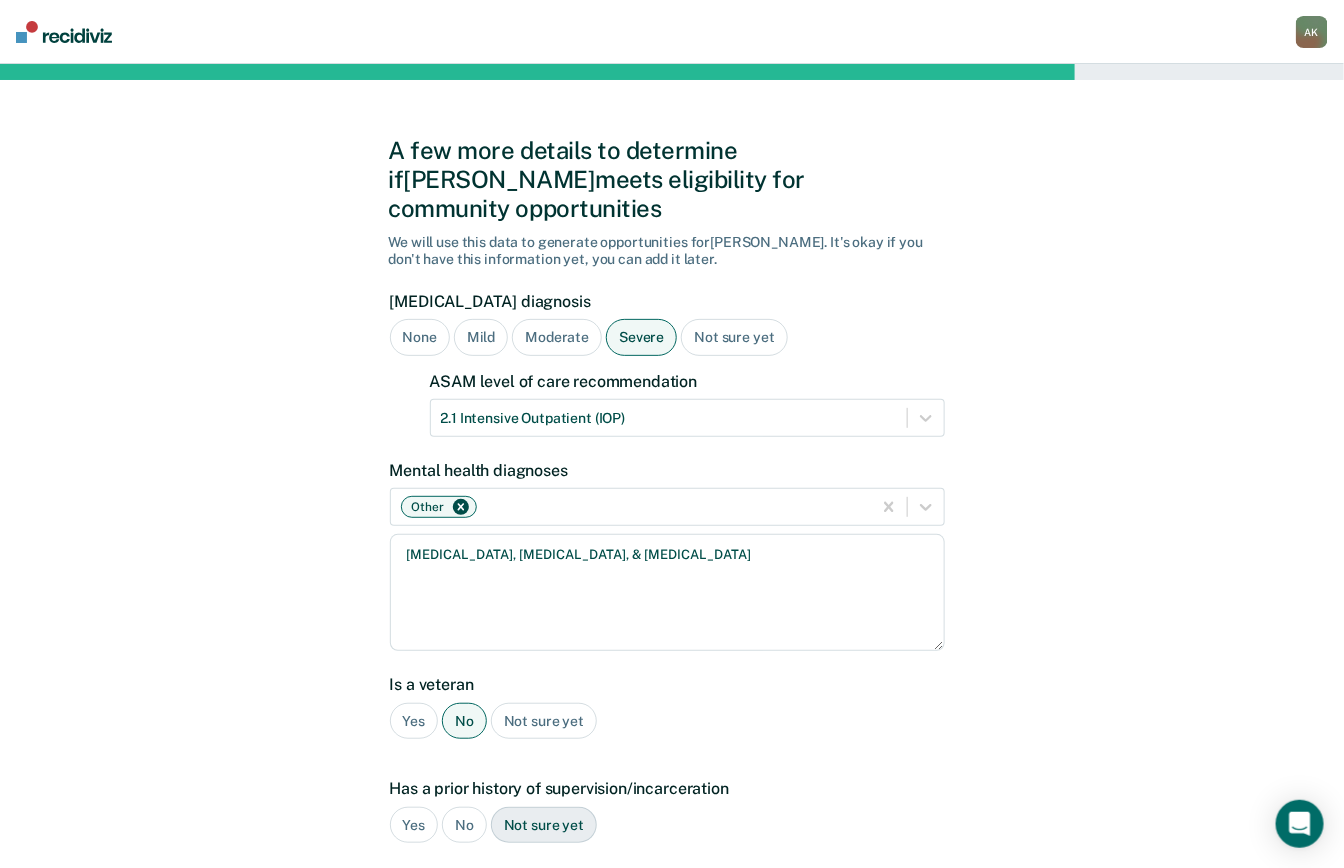 click on "Yes" at bounding box center [414, 825] 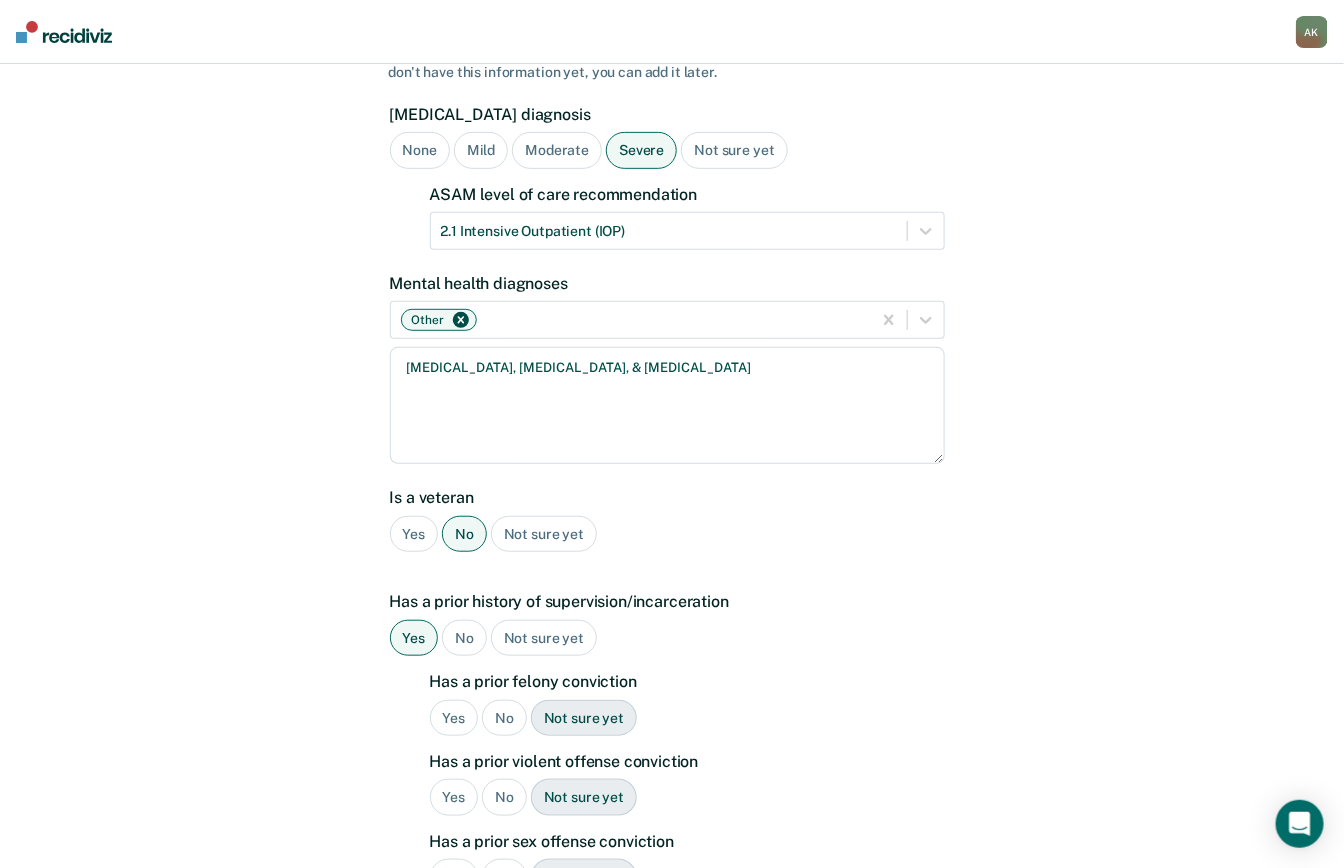 scroll, scrollTop: 266, scrollLeft: 0, axis: vertical 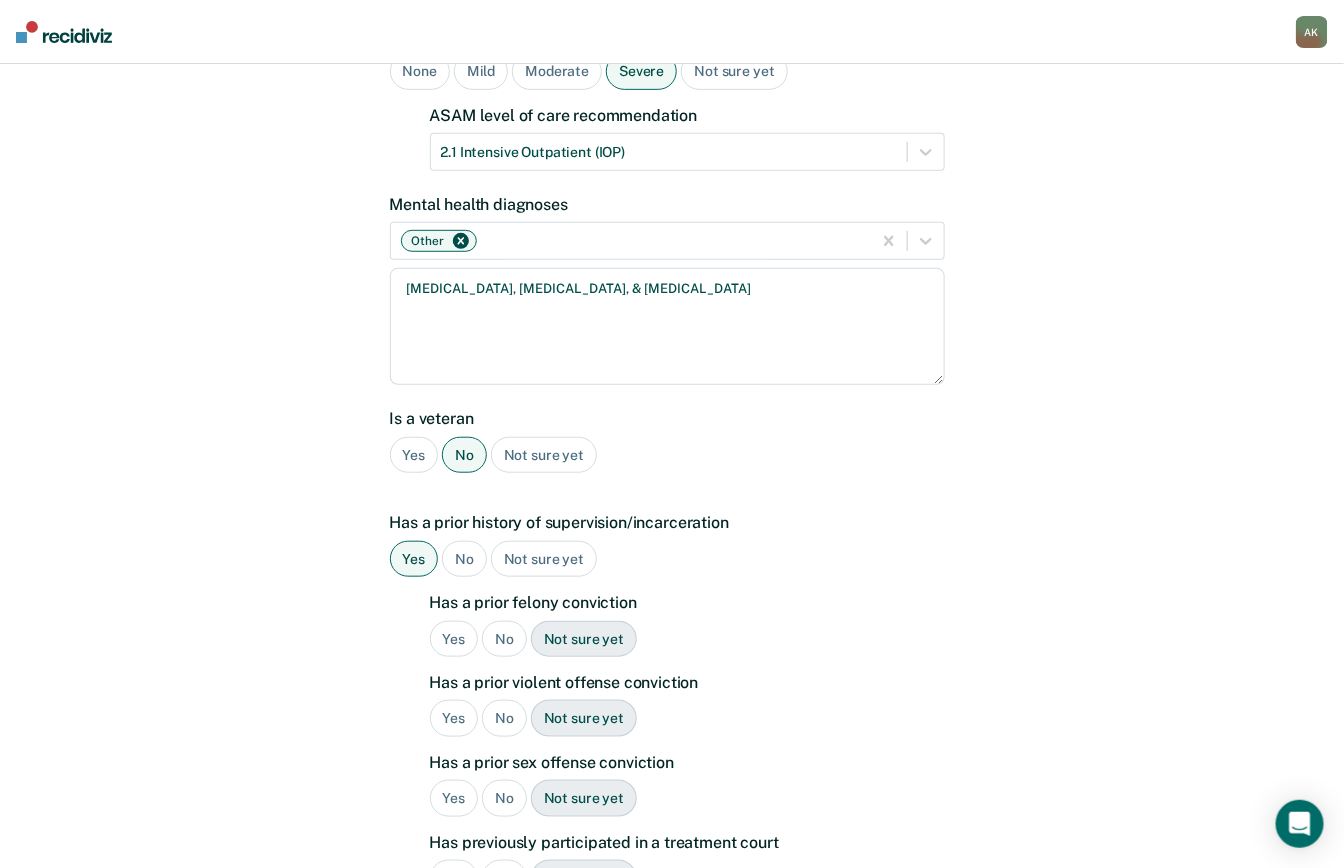 click on "Yes" at bounding box center (454, 639) 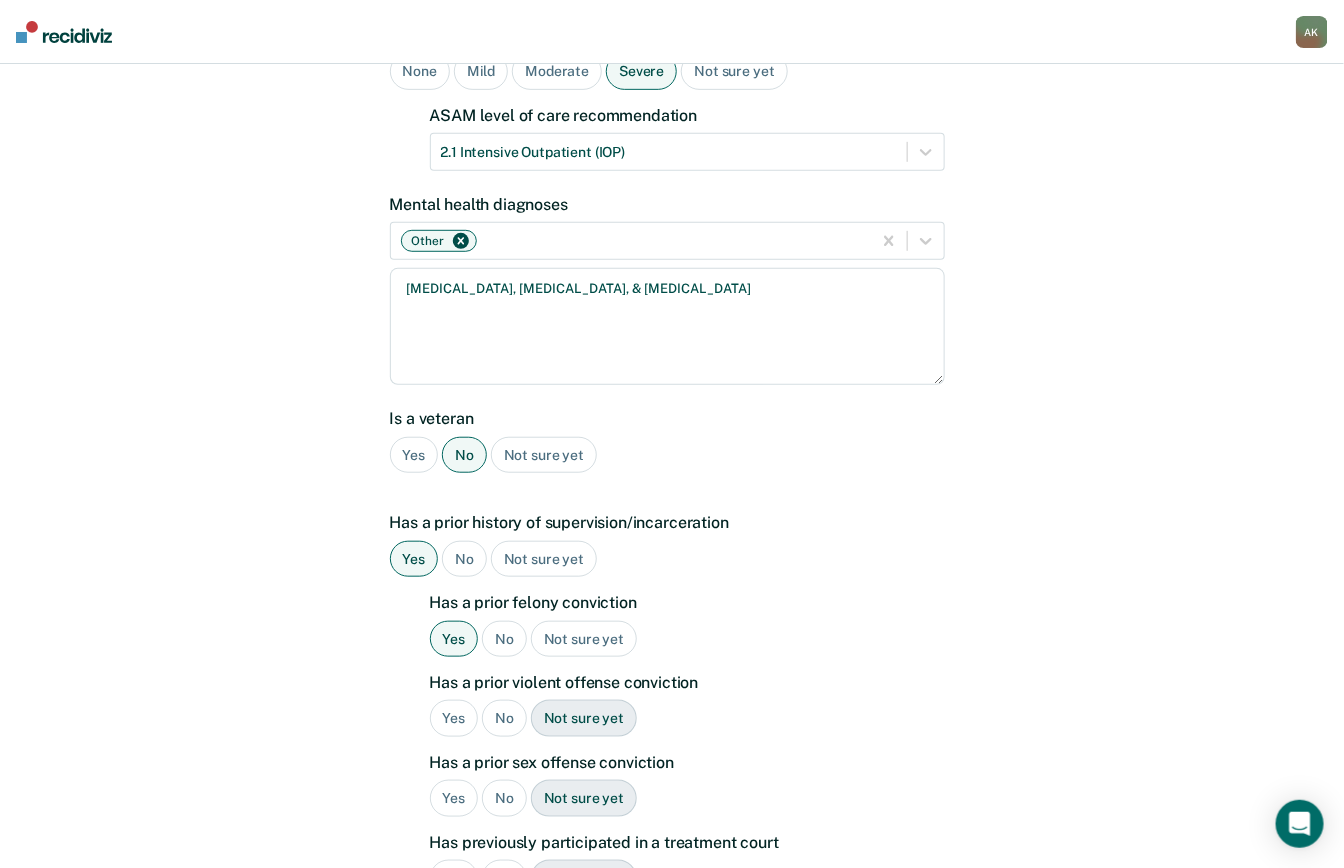 click on "No" at bounding box center [504, 718] 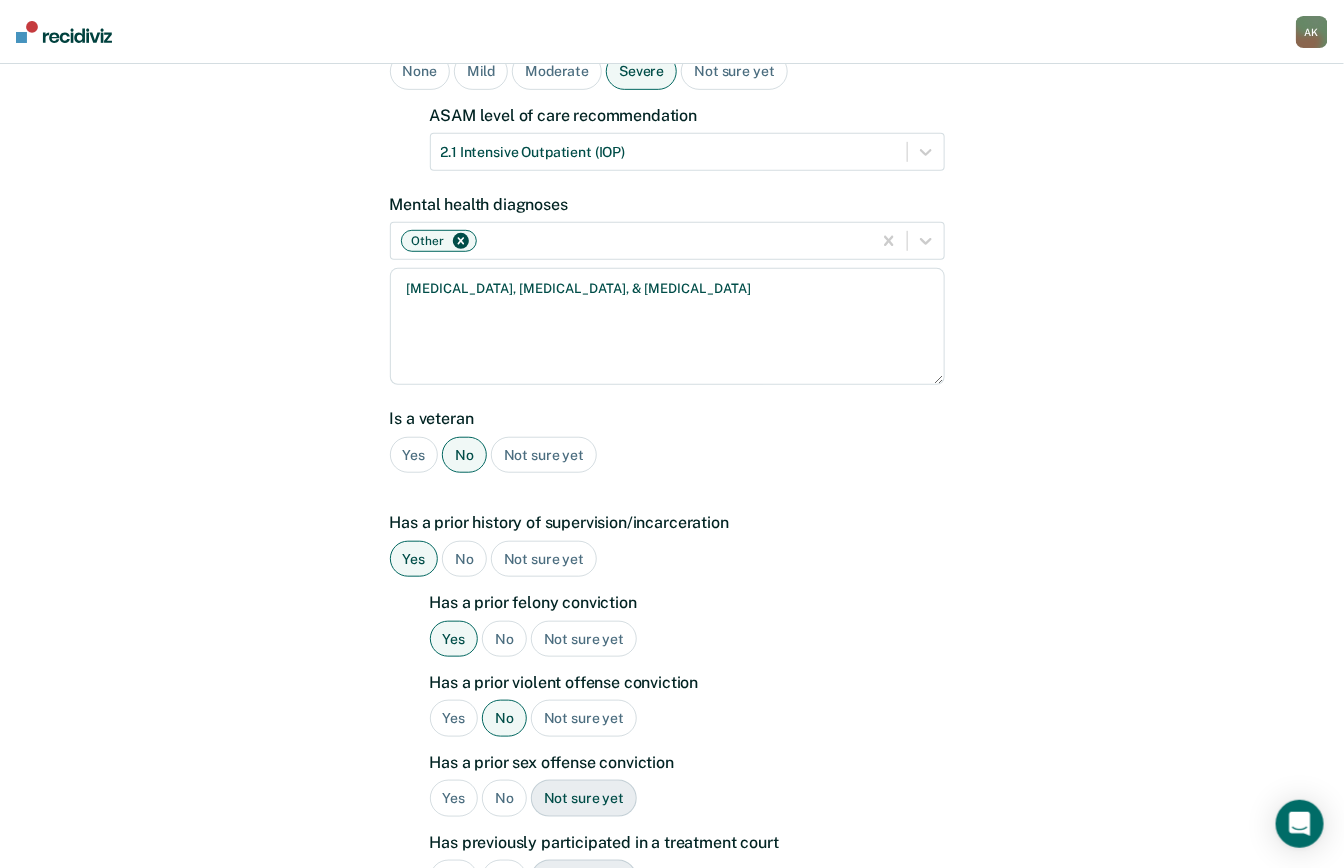 scroll, scrollTop: 399, scrollLeft: 0, axis: vertical 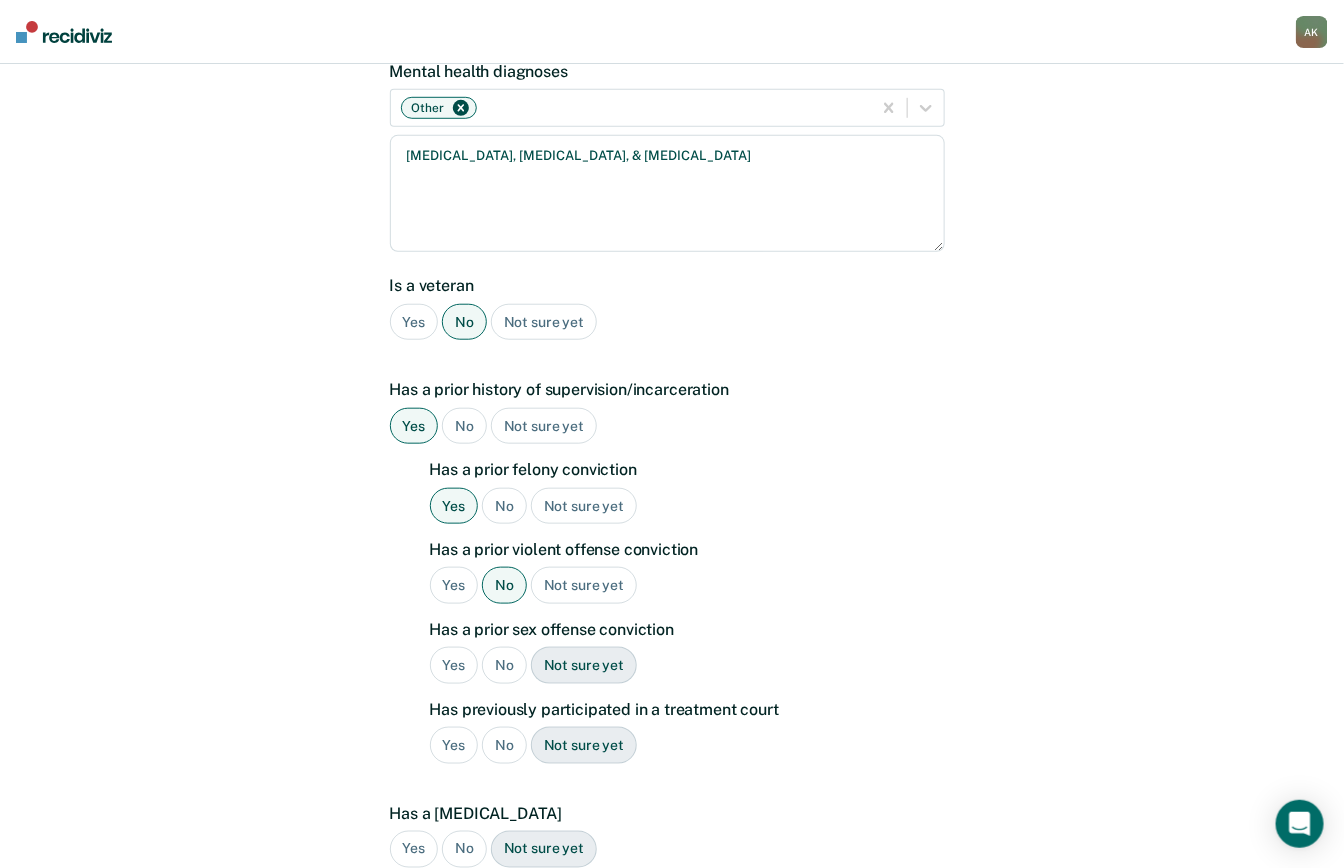 click on "No" at bounding box center [504, 665] 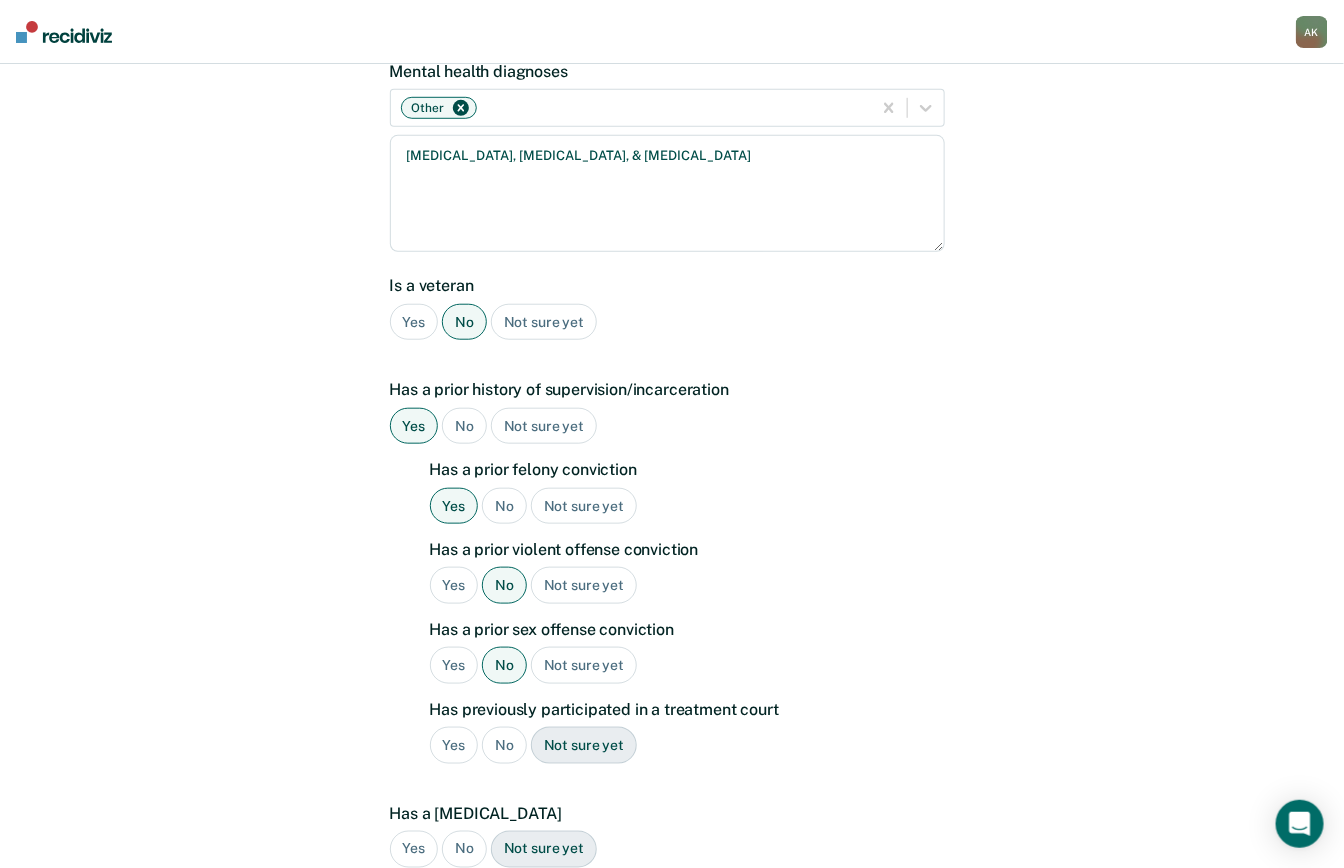 click on "Yes" at bounding box center [454, 745] 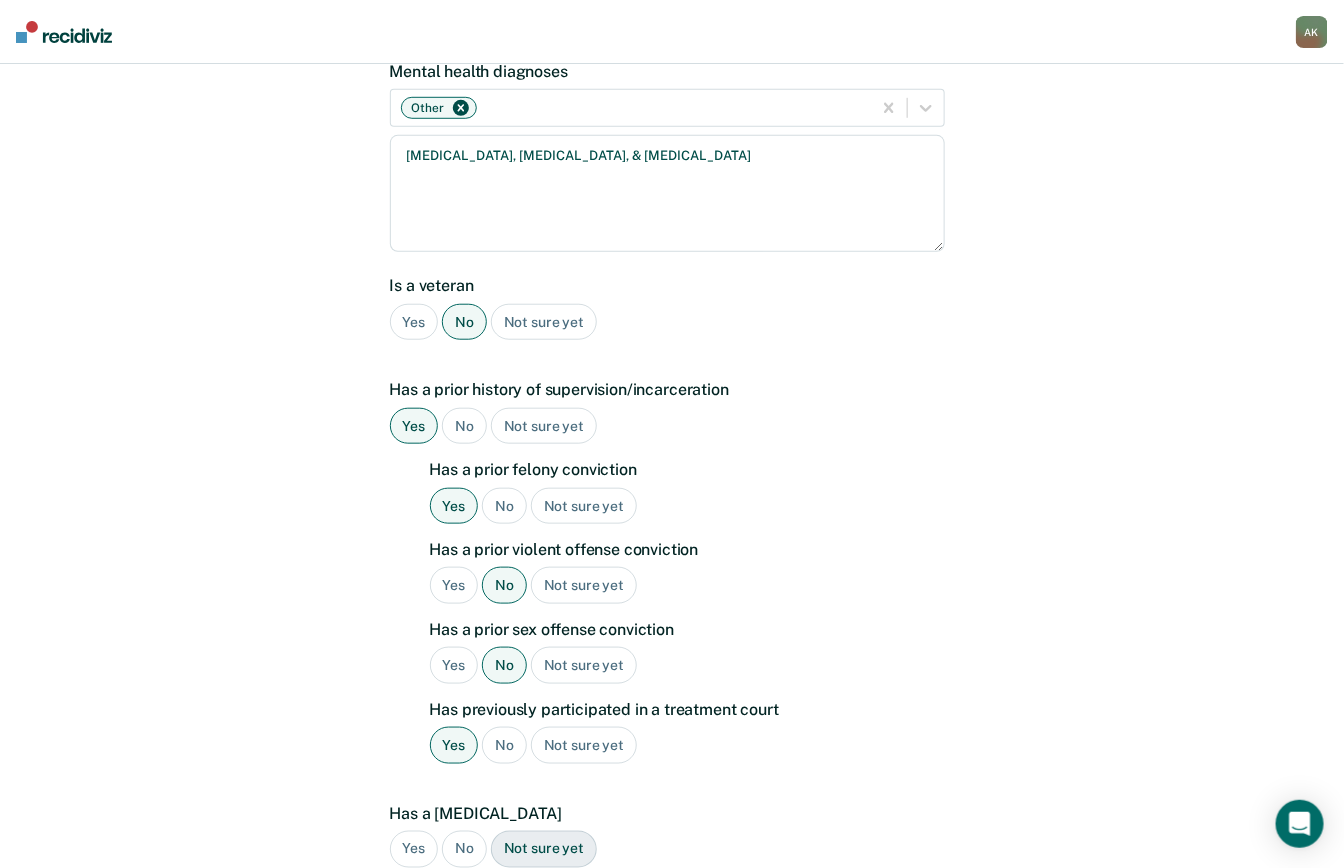 scroll, scrollTop: 666, scrollLeft: 0, axis: vertical 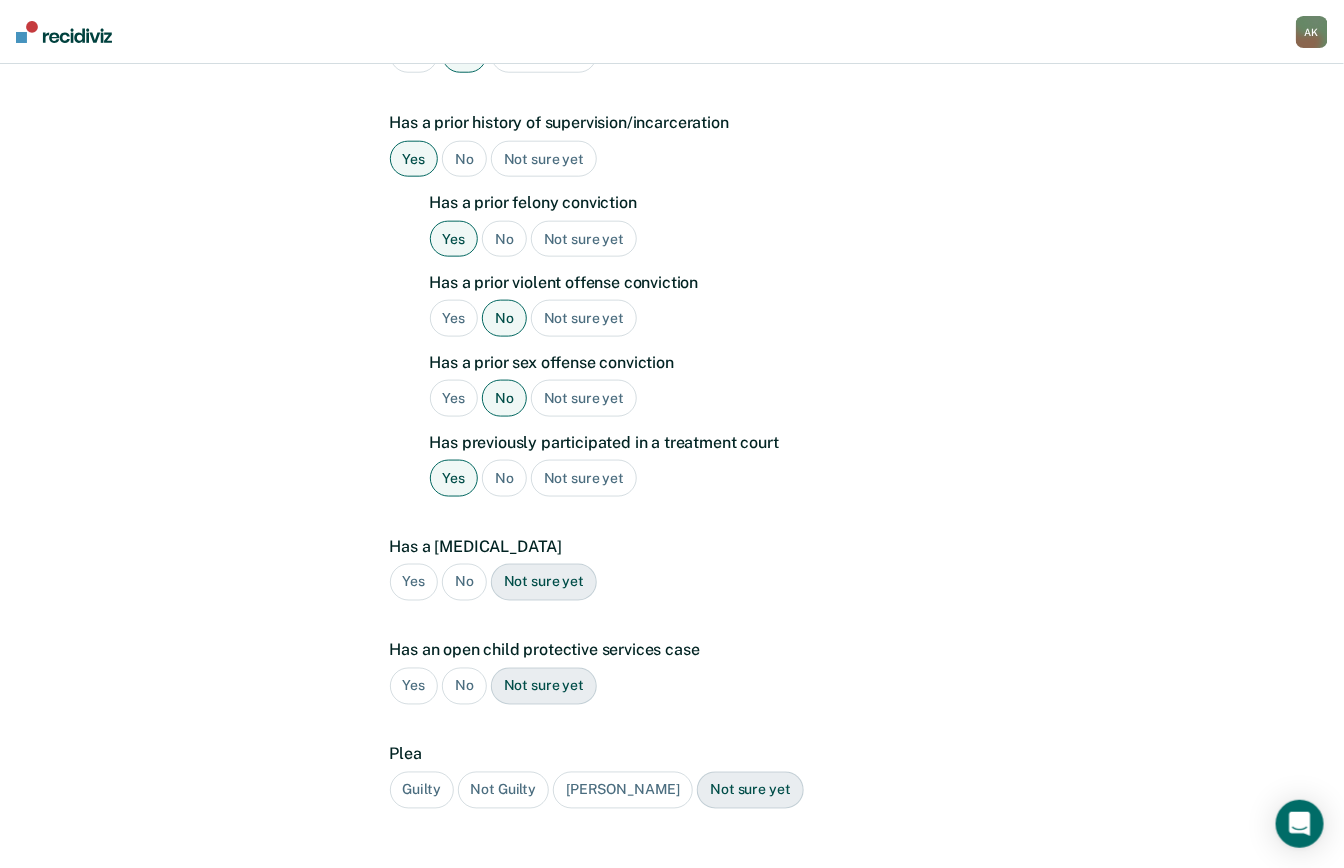 click on "No" at bounding box center [464, 582] 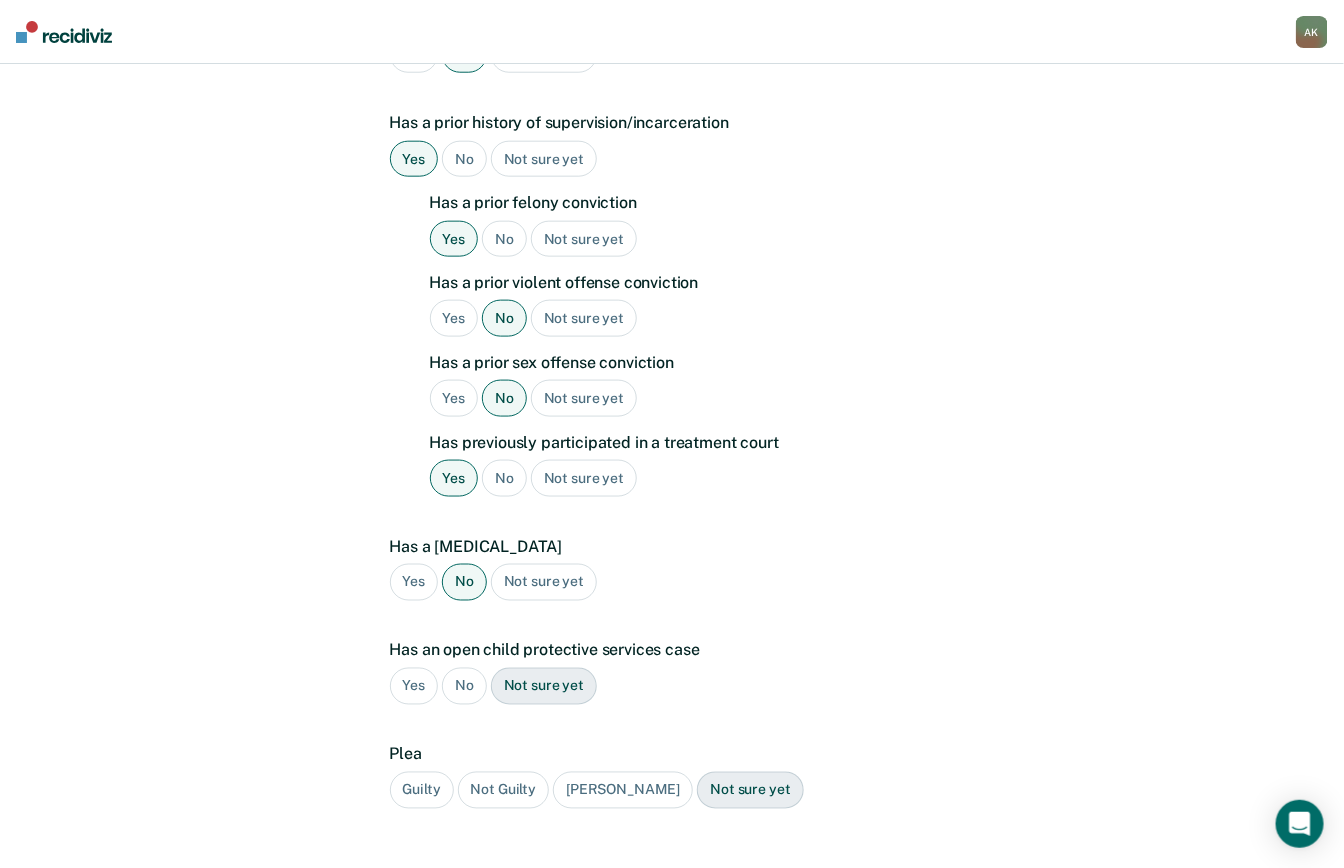 click on "No" at bounding box center [464, 686] 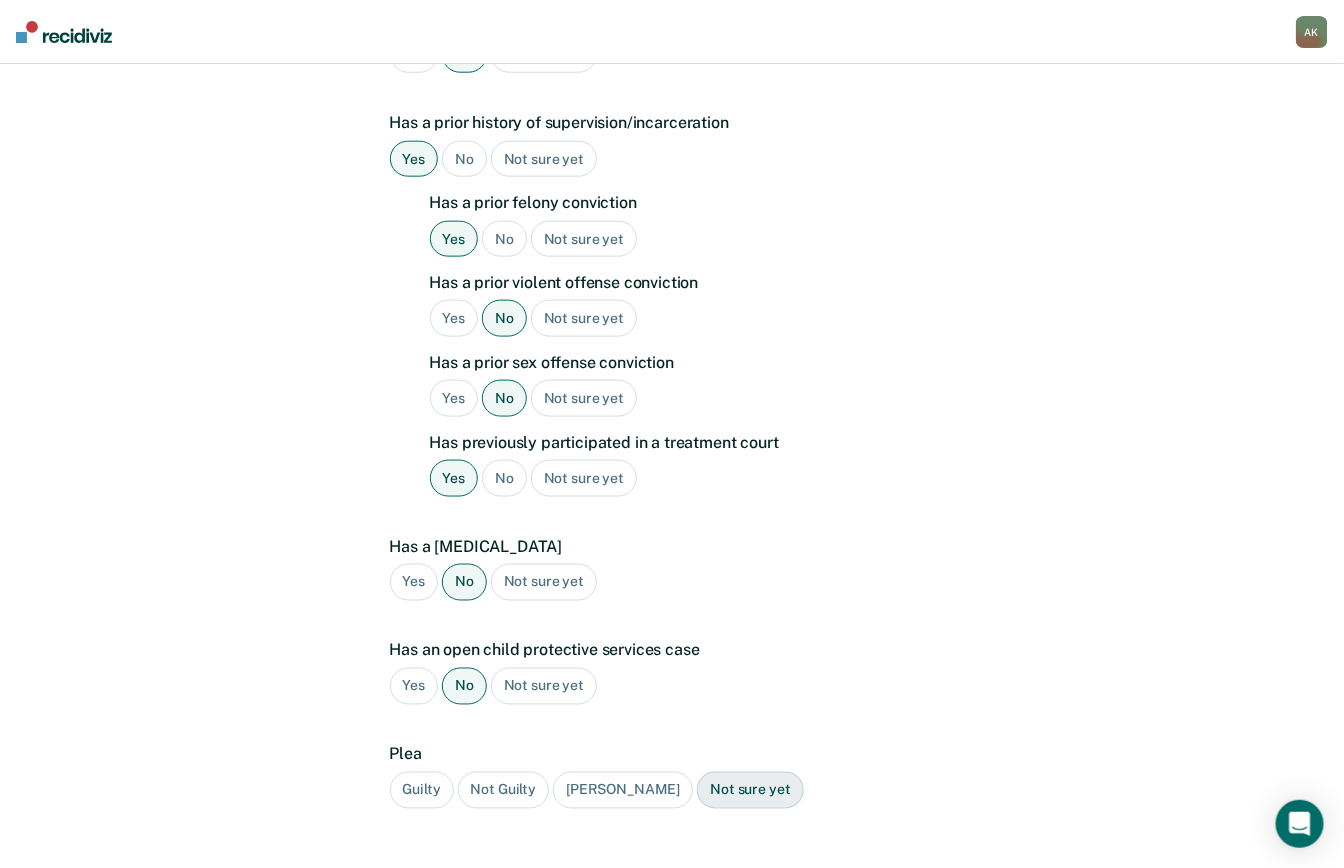 click on "Guilty" at bounding box center (422, 790) 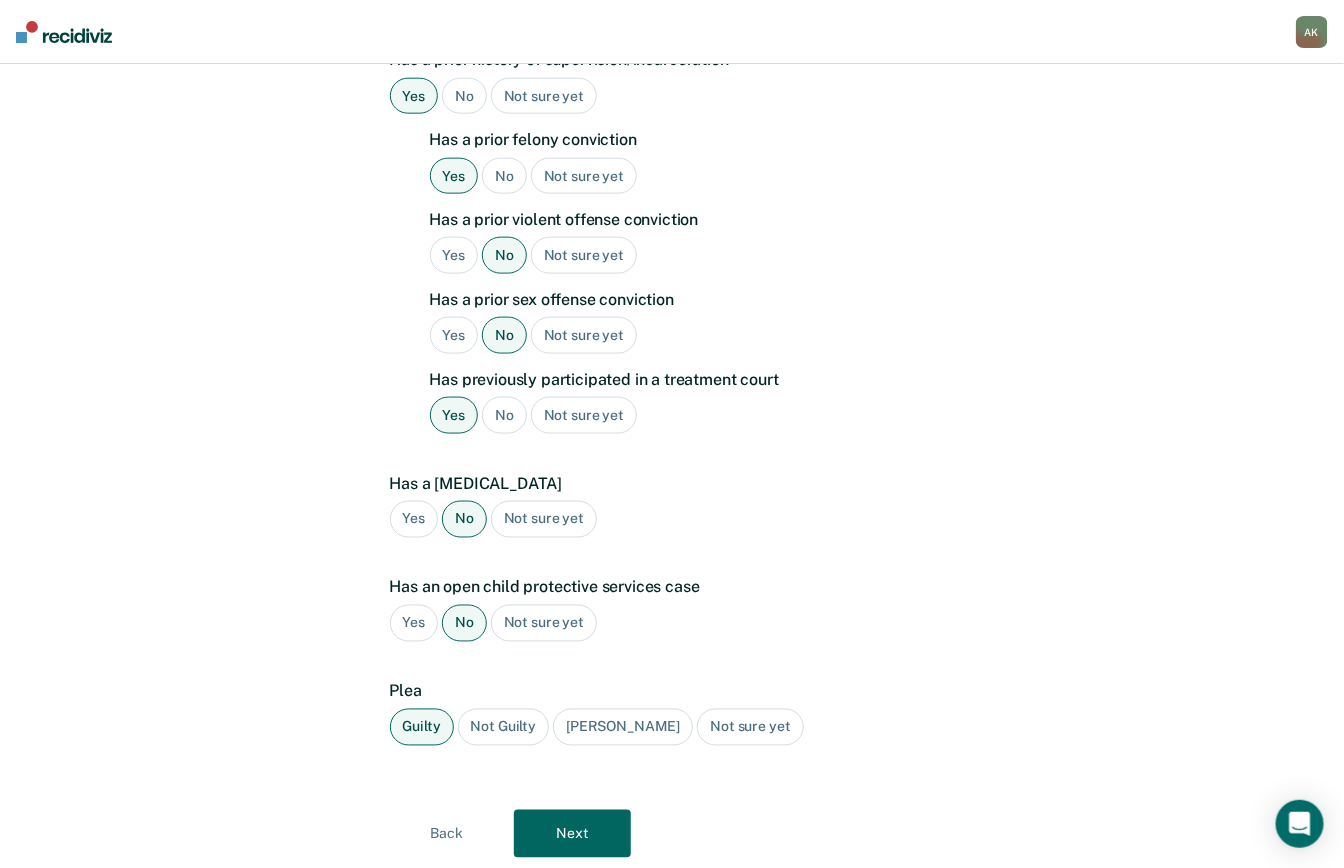 scroll, scrollTop: 764, scrollLeft: 0, axis: vertical 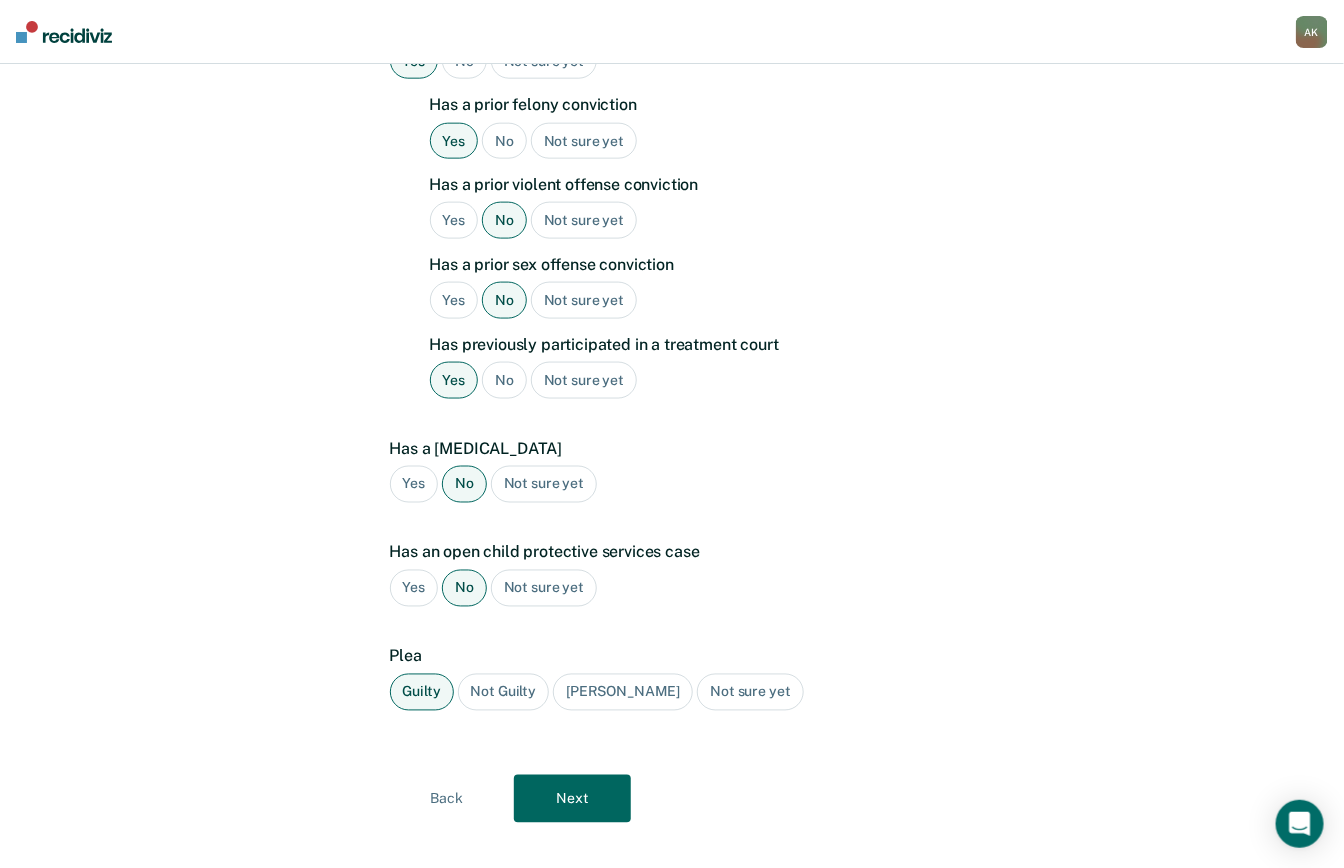 click on "Next" at bounding box center [572, 799] 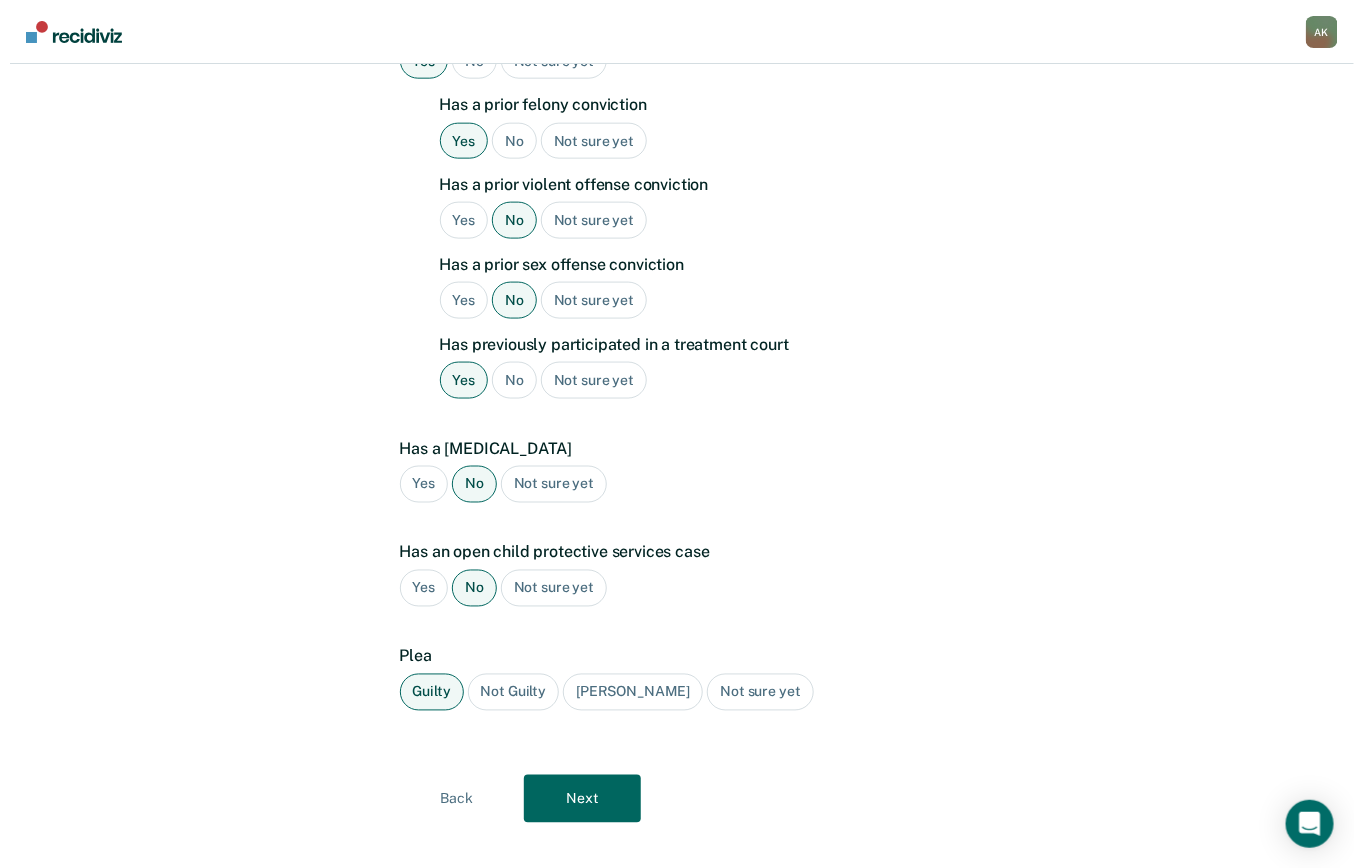 scroll, scrollTop: 0, scrollLeft: 0, axis: both 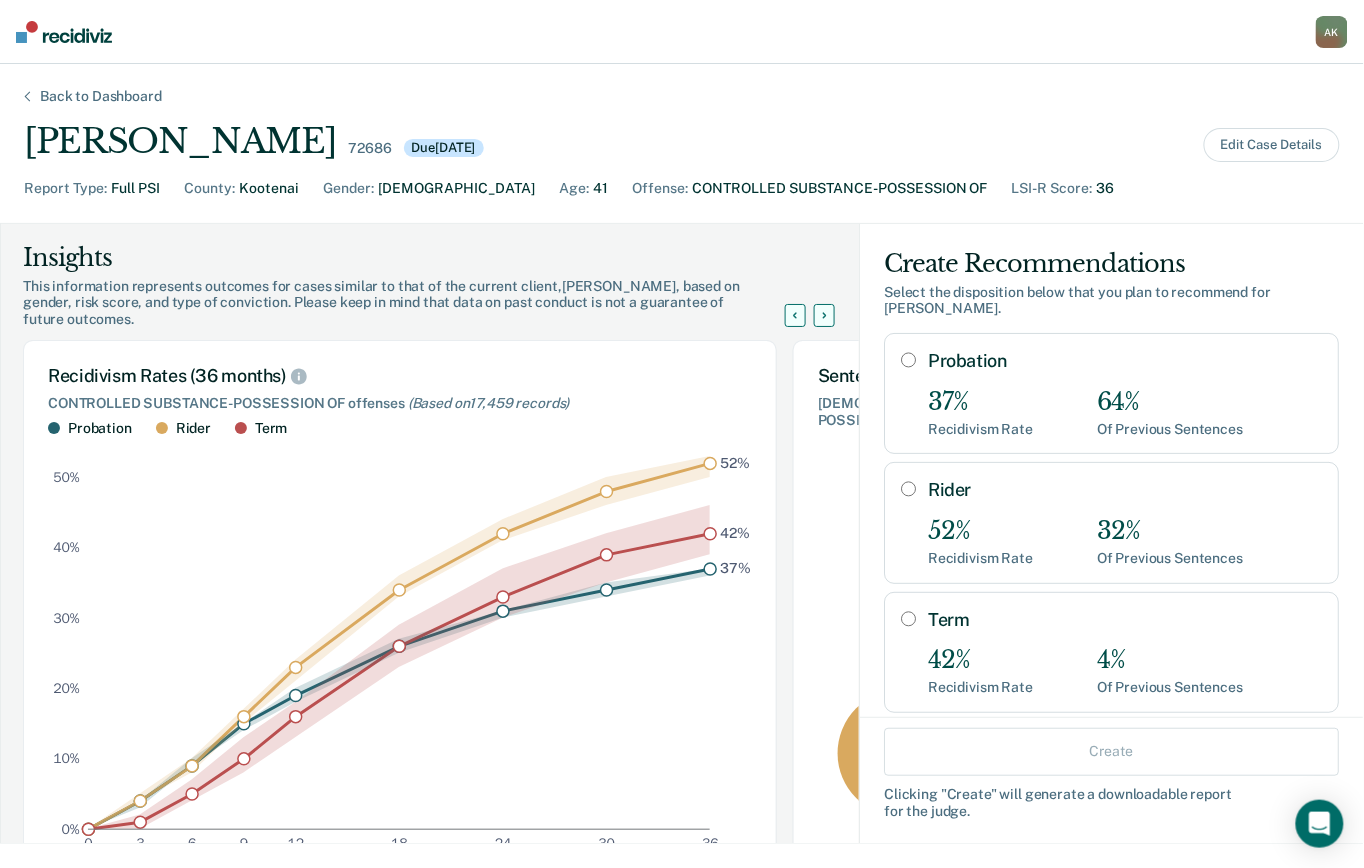 click on "Term" at bounding box center (908, 619) 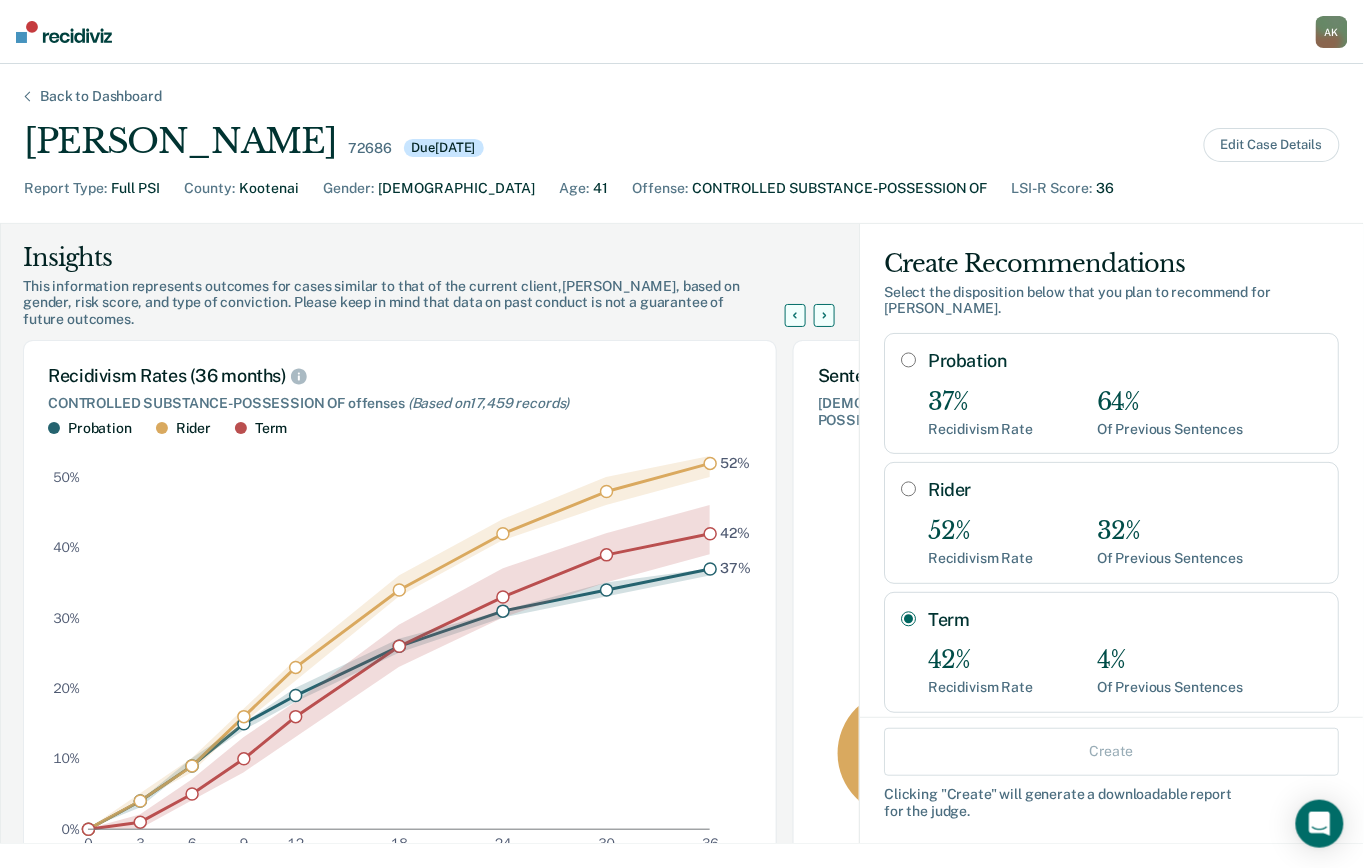 radio on "true" 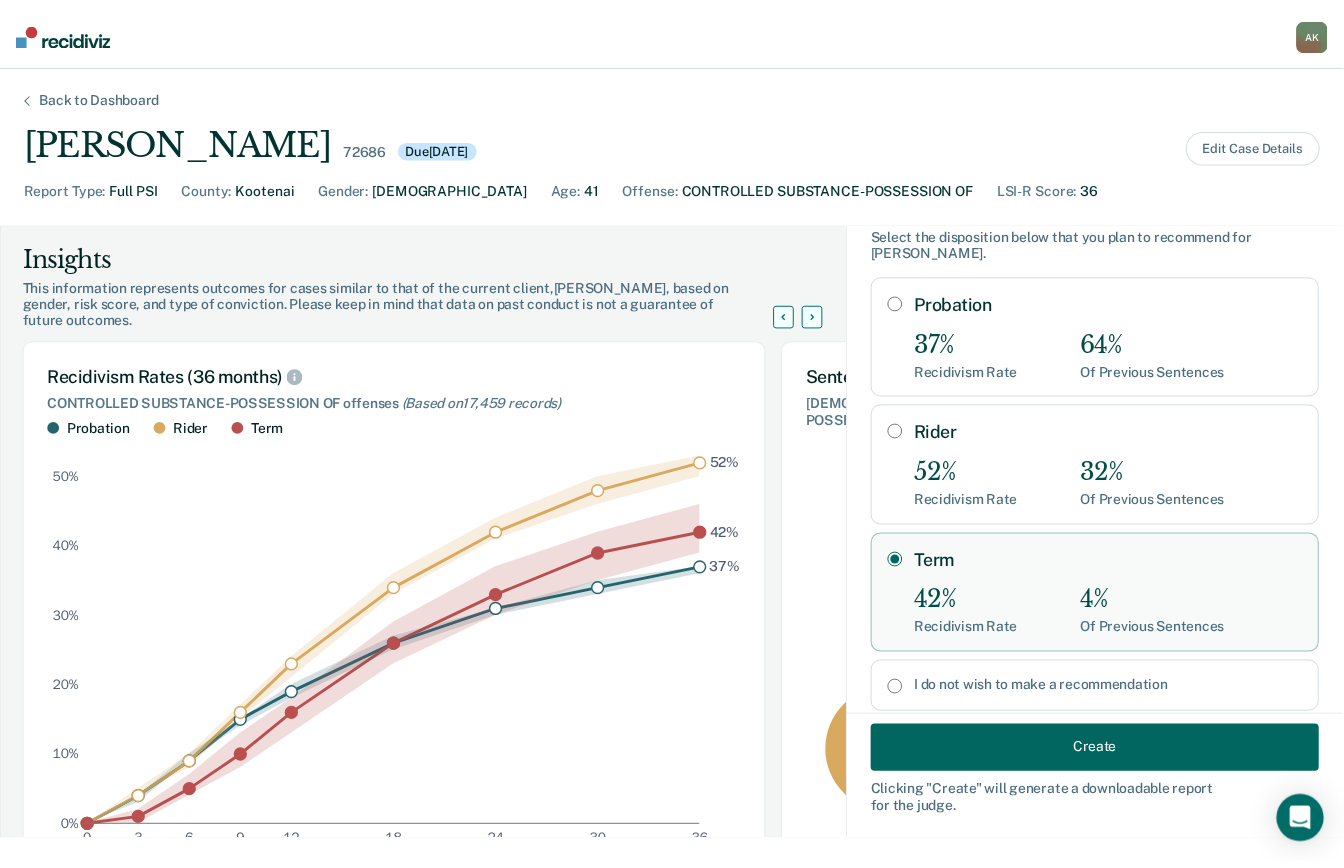 scroll, scrollTop: 89, scrollLeft: 0, axis: vertical 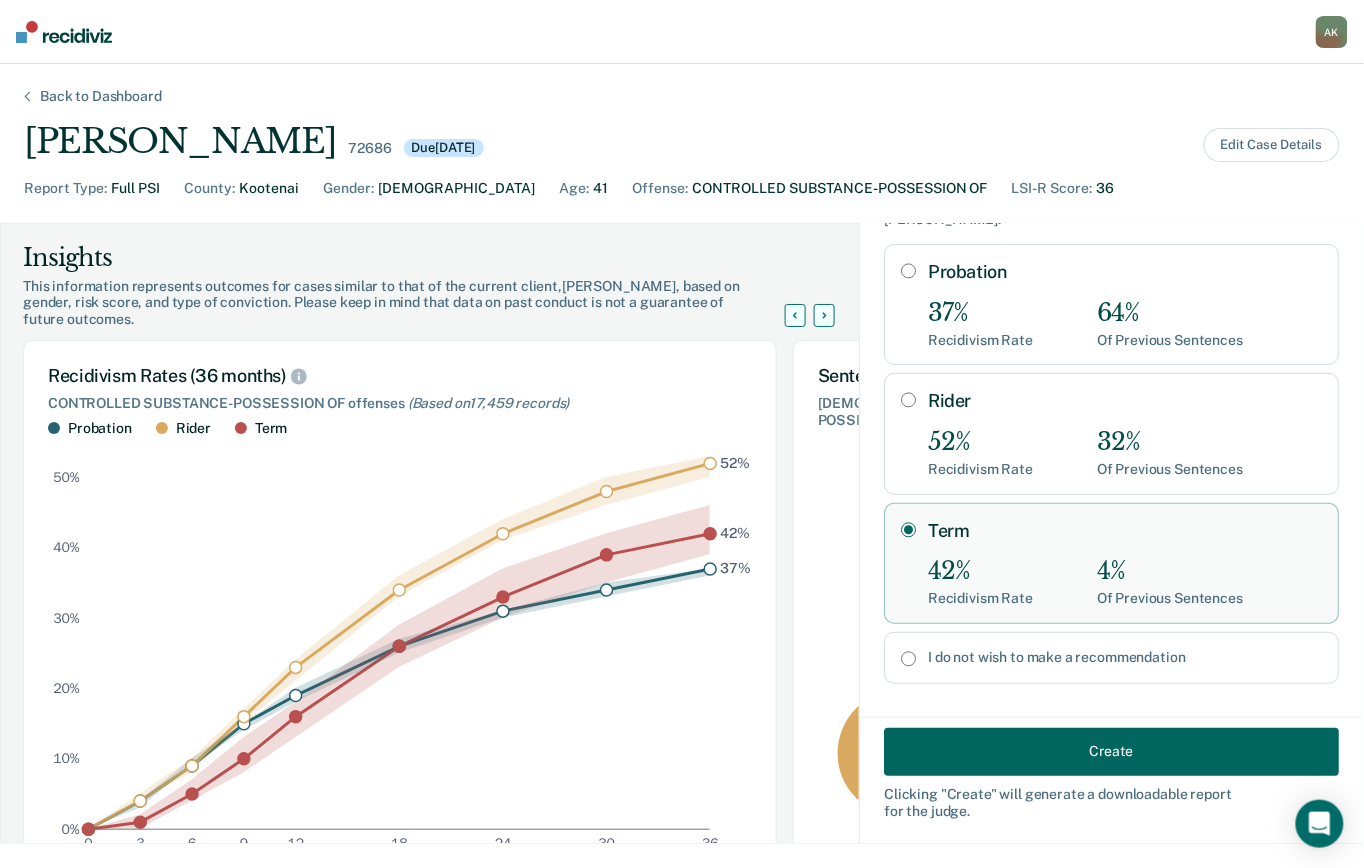 click on "Create" at bounding box center [1111, 751] 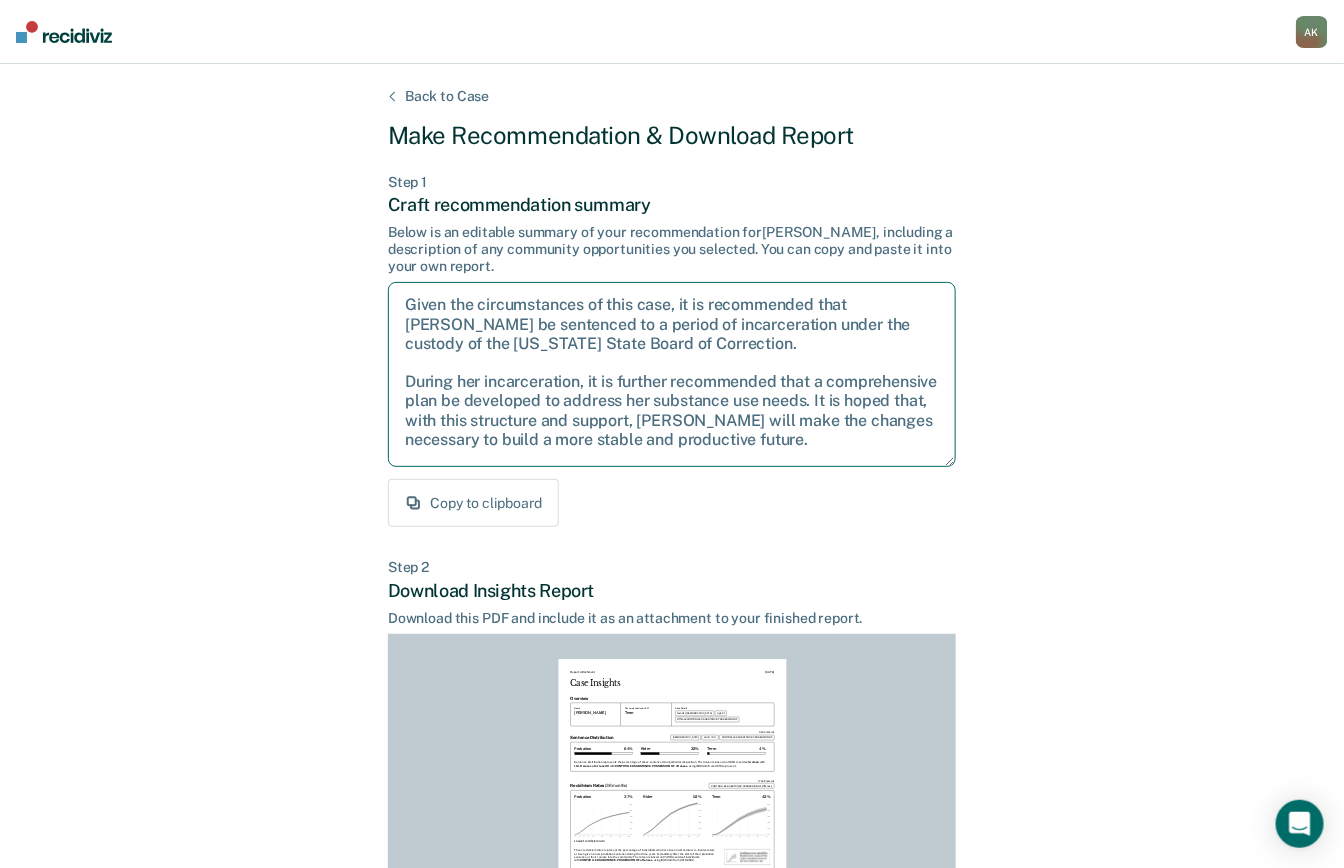 drag, startPoint x: 600, startPoint y: 345, endPoint x: 406, endPoint y: 330, distance: 194.57903 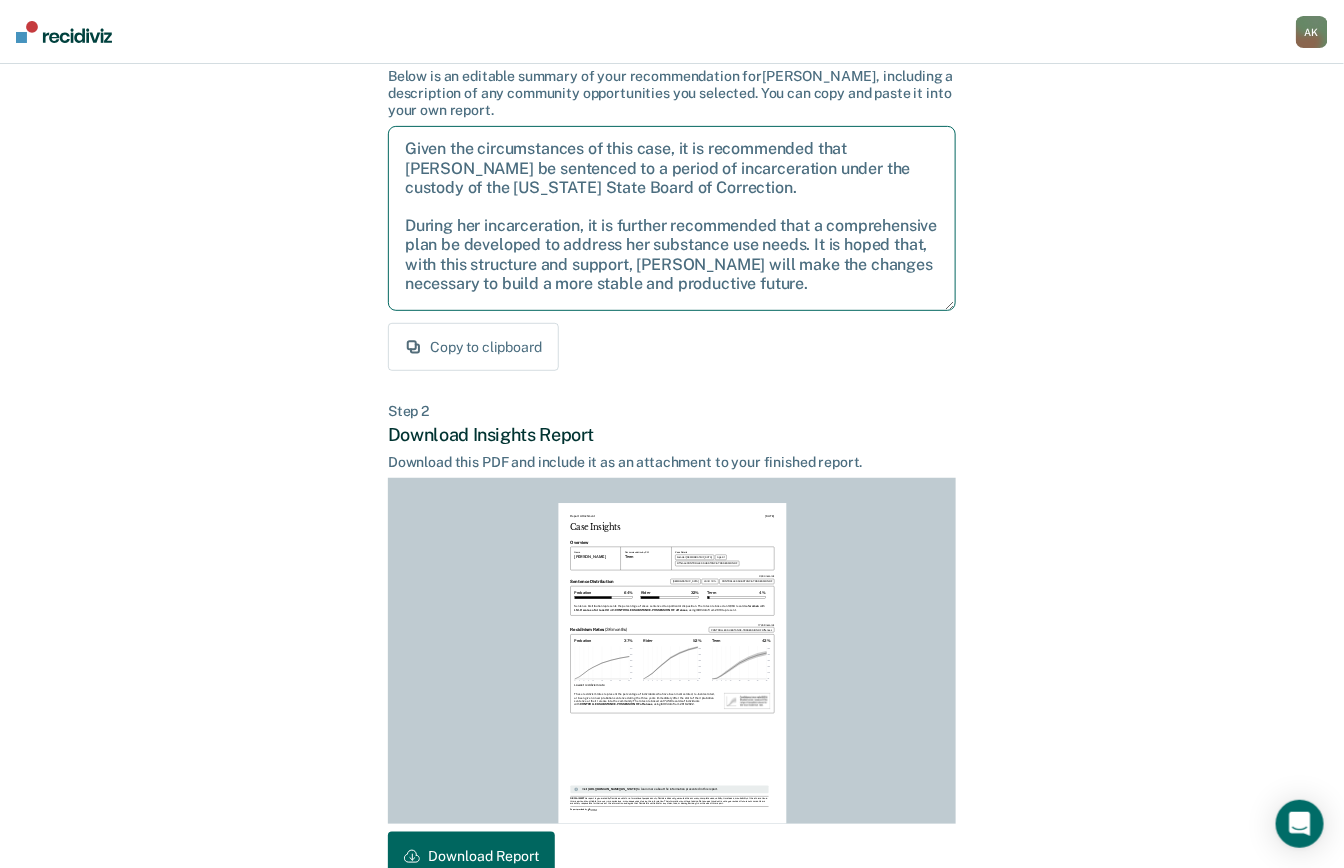 scroll, scrollTop: 271, scrollLeft: 0, axis: vertical 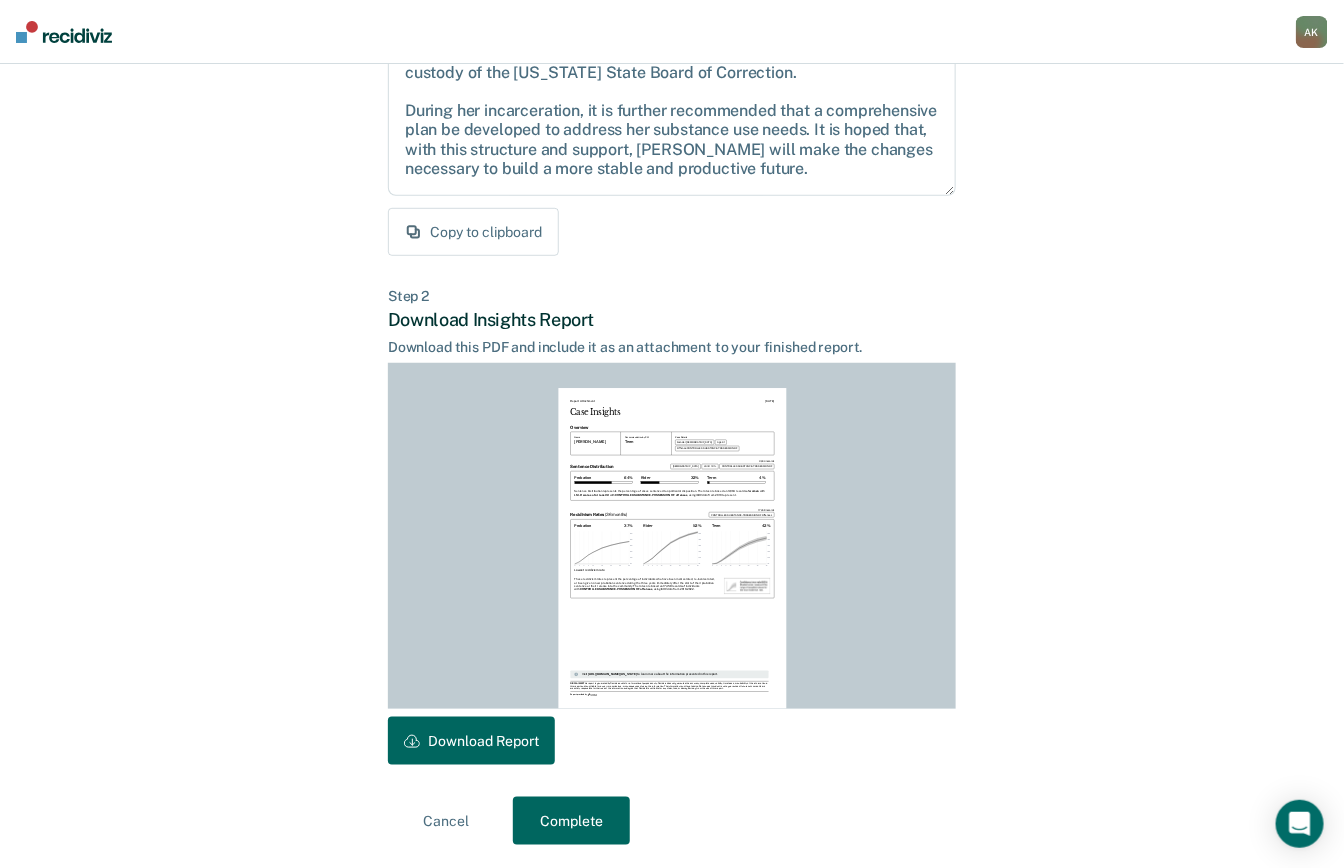 click 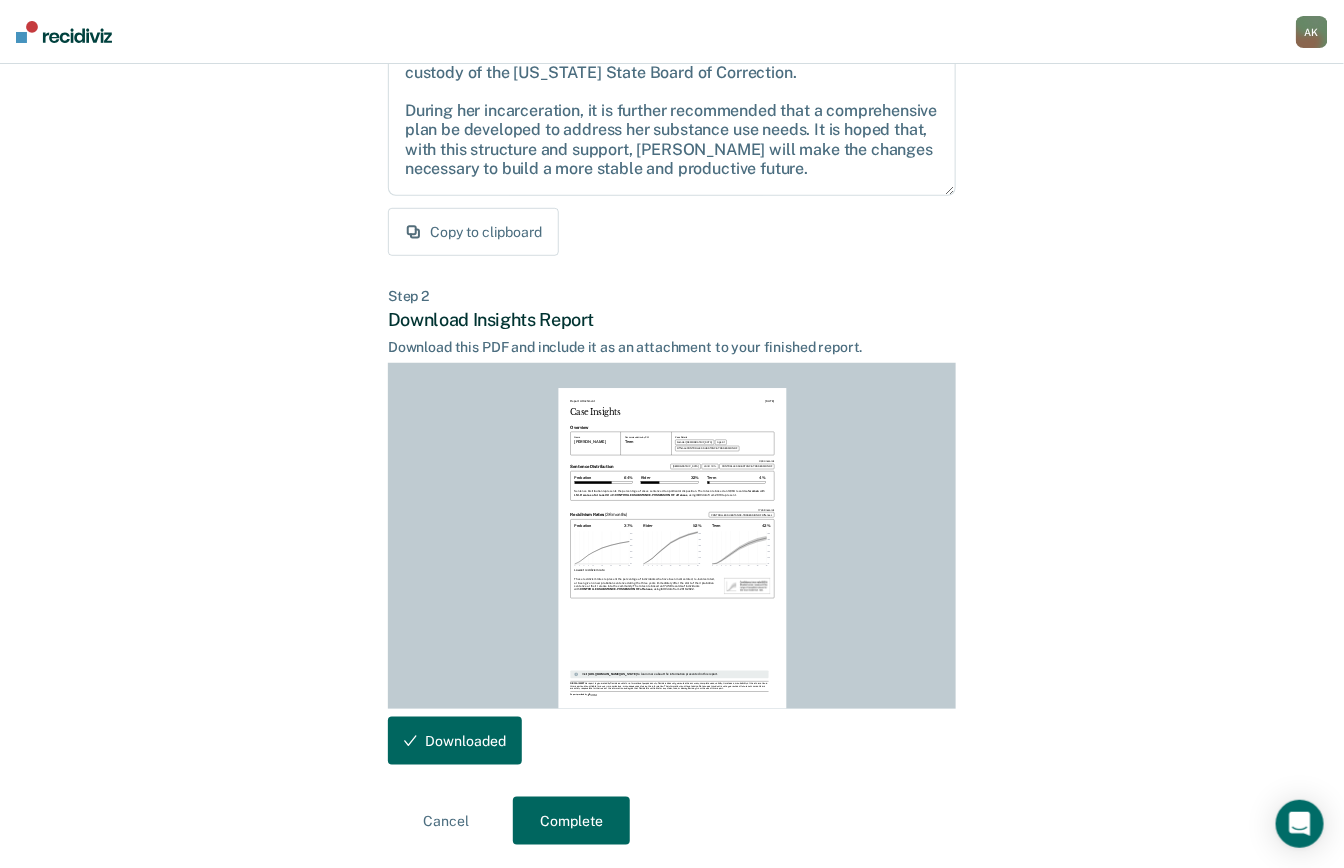 scroll, scrollTop: 271, scrollLeft: 0, axis: vertical 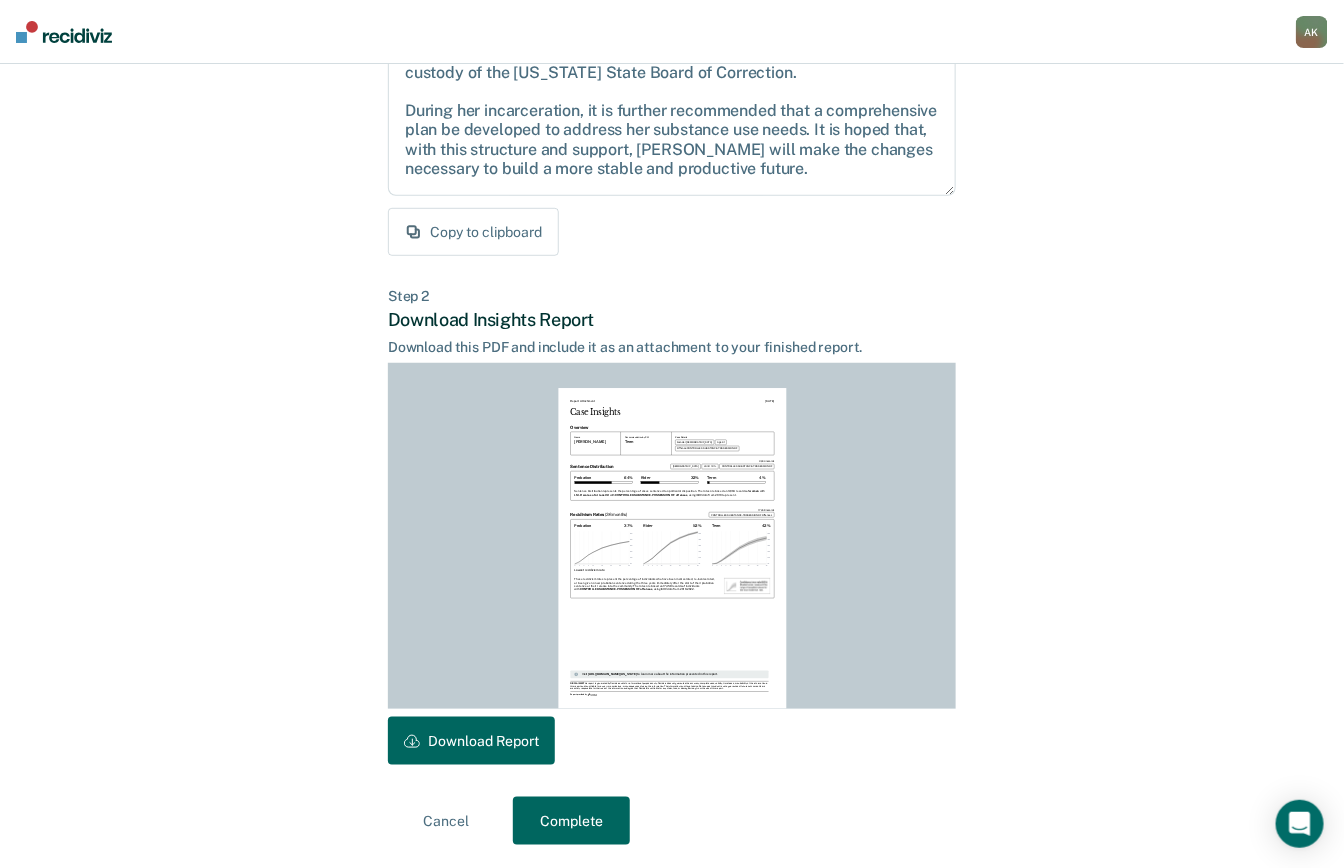 click on "Back to Case Make Recommendation & Download Report Step 1 Craft recommendation summary Below is an editable summary of your recommendation for  [PERSON_NAME] , including a description of any community opportunities you selected. You can copy and paste it into your own report. Given the circumstances of this case, it is recommended that [PERSON_NAME] be sentenced to a period of incarceration under the custody of the [US_STATE] State Board of Correction.
During her incarceration, it is further recommended that a comprehensive plan be developed to address her substance use needs. It is hoped that, with this structure and support, [PERSON_NAME] will make the changes necessary to build a more stable and productive future.  Copy to clipboard Step 2 Download Insights Report Download this PDF and include it as an attachment to your finished report. Report Attachment [DATE] Case Insights Overview Name [PERSON_NAME] Recommendation by PSI Term Case Details Gender:  [DEMOGRAPHIC_DATA] Age:  [DEMOGRAPHIC_DATA] Offense:  Sentence Distribution 3,004   64" at bounding box center (672, 331) 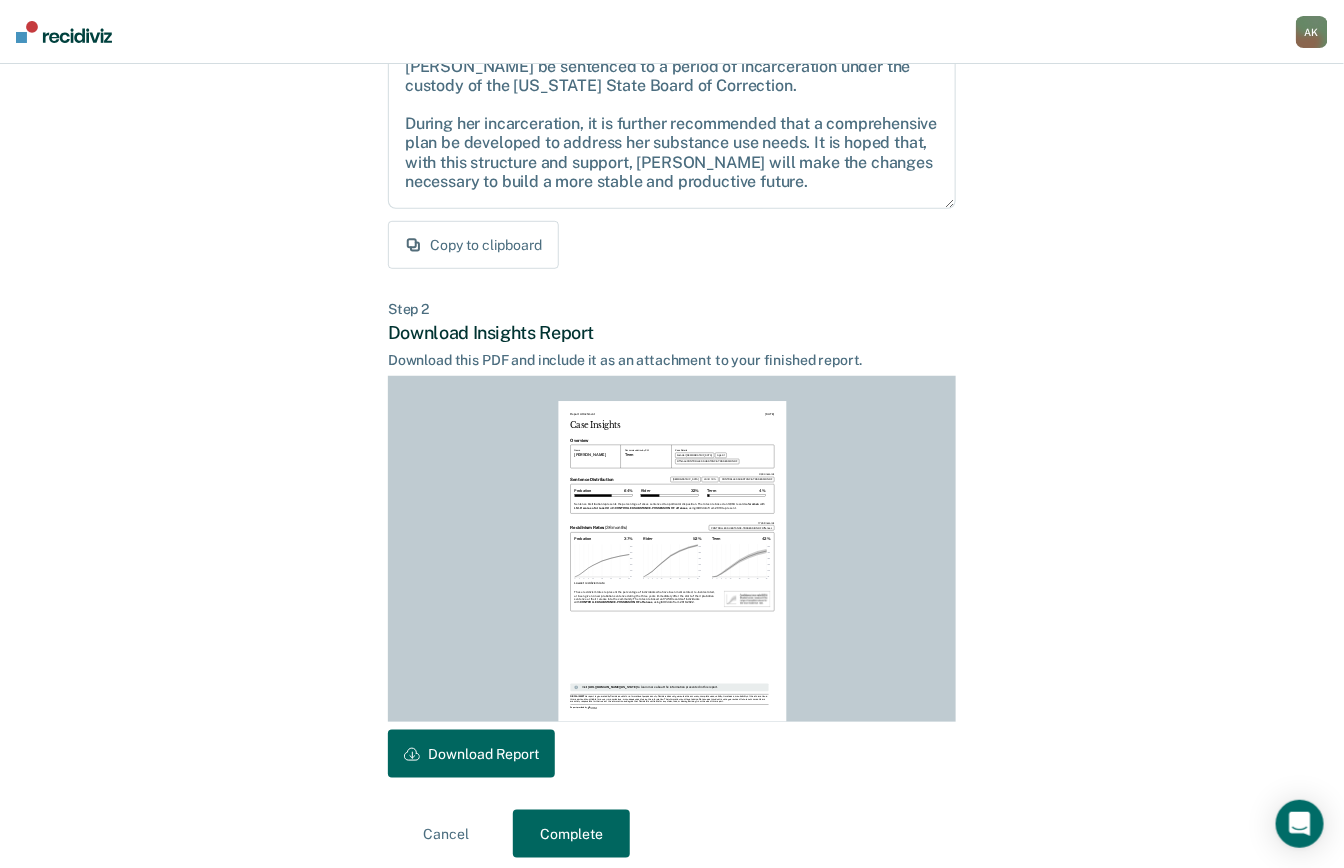 scroll, scrollTop: 271, scrollLeft: 0, axis: vertical 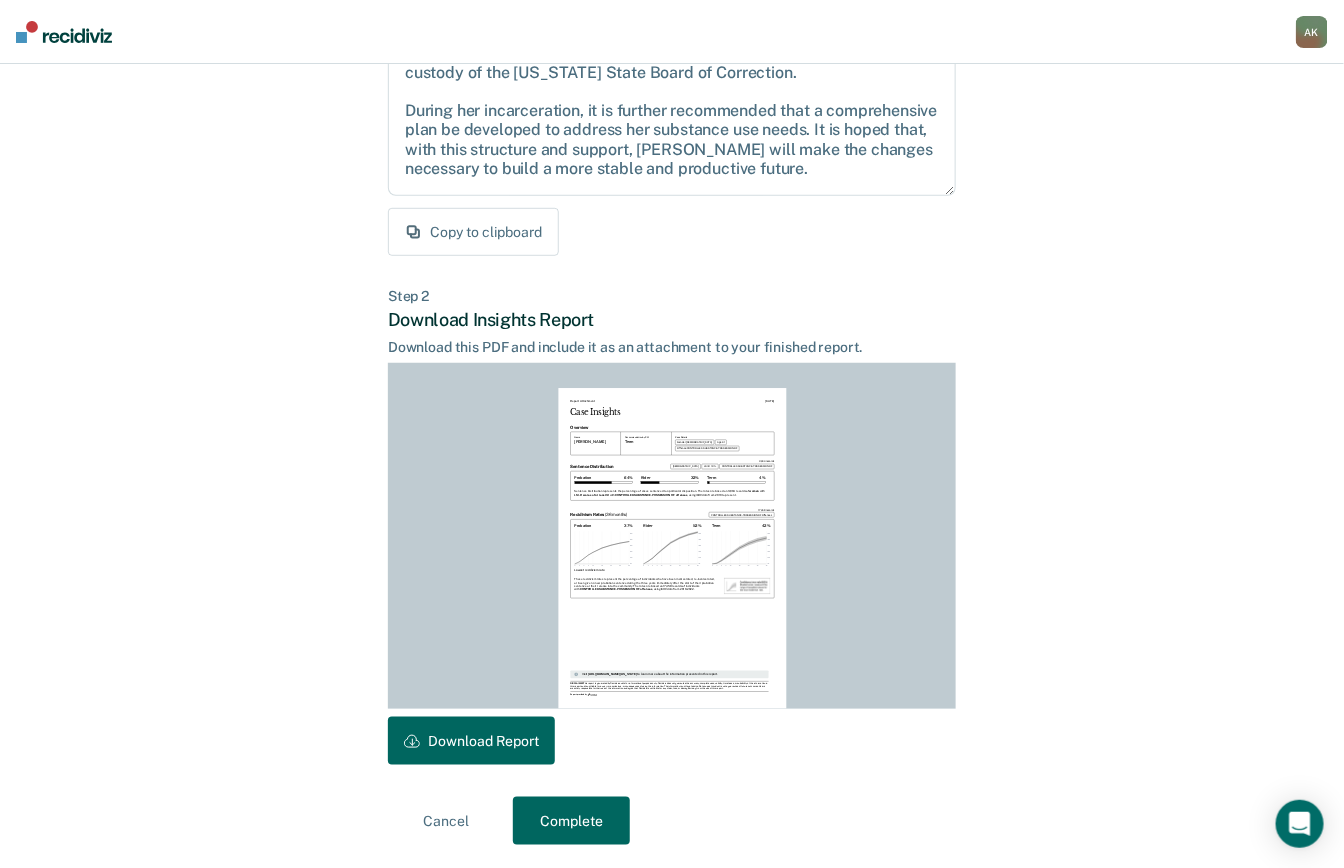 drag, startPoint x: 570, startPoint y: 819, endPoint x: 435, endPoint y: 796, distance: 136.94525 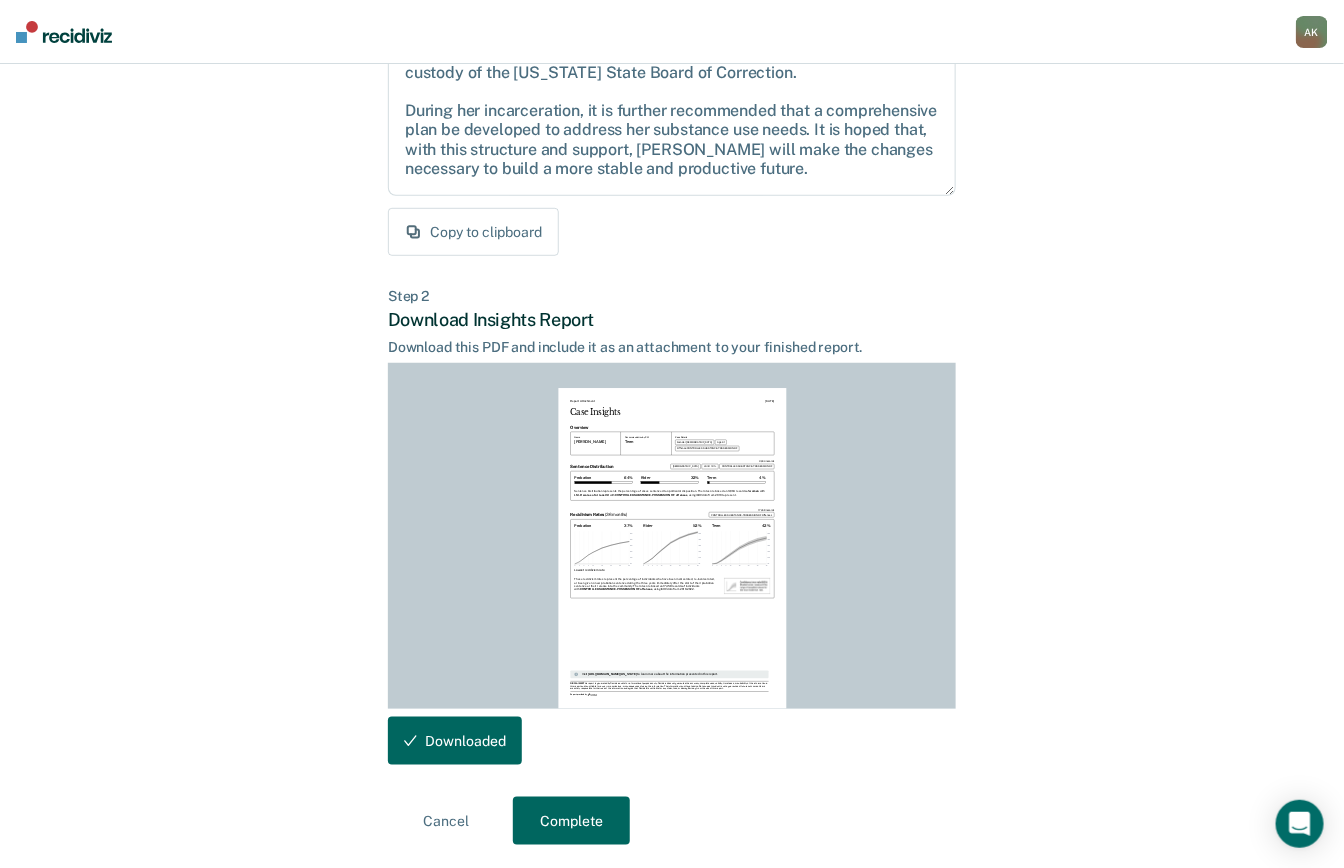 scroll, scrollTop: 0, scrollLeft: 0, axis: both 